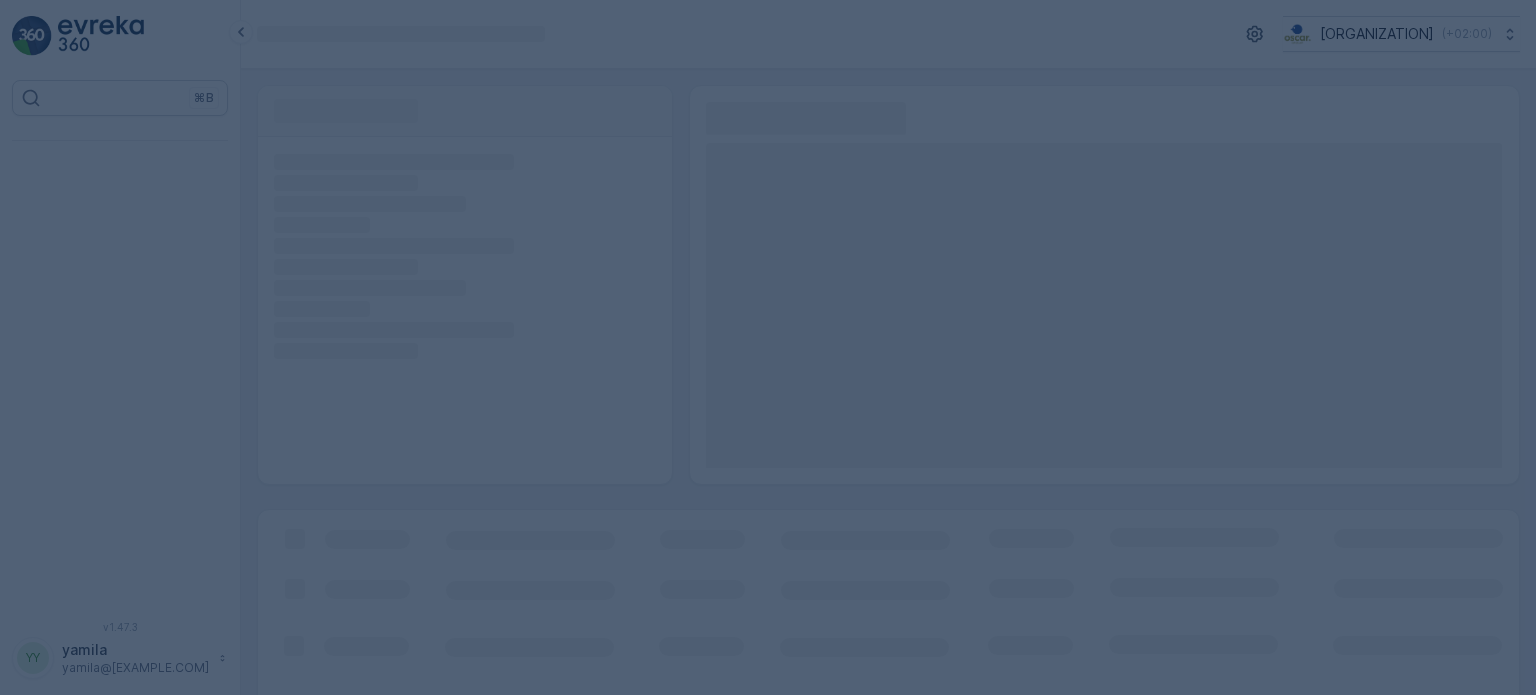 scroll, scrollTop: 0, scrollLeft: 0, axis: both 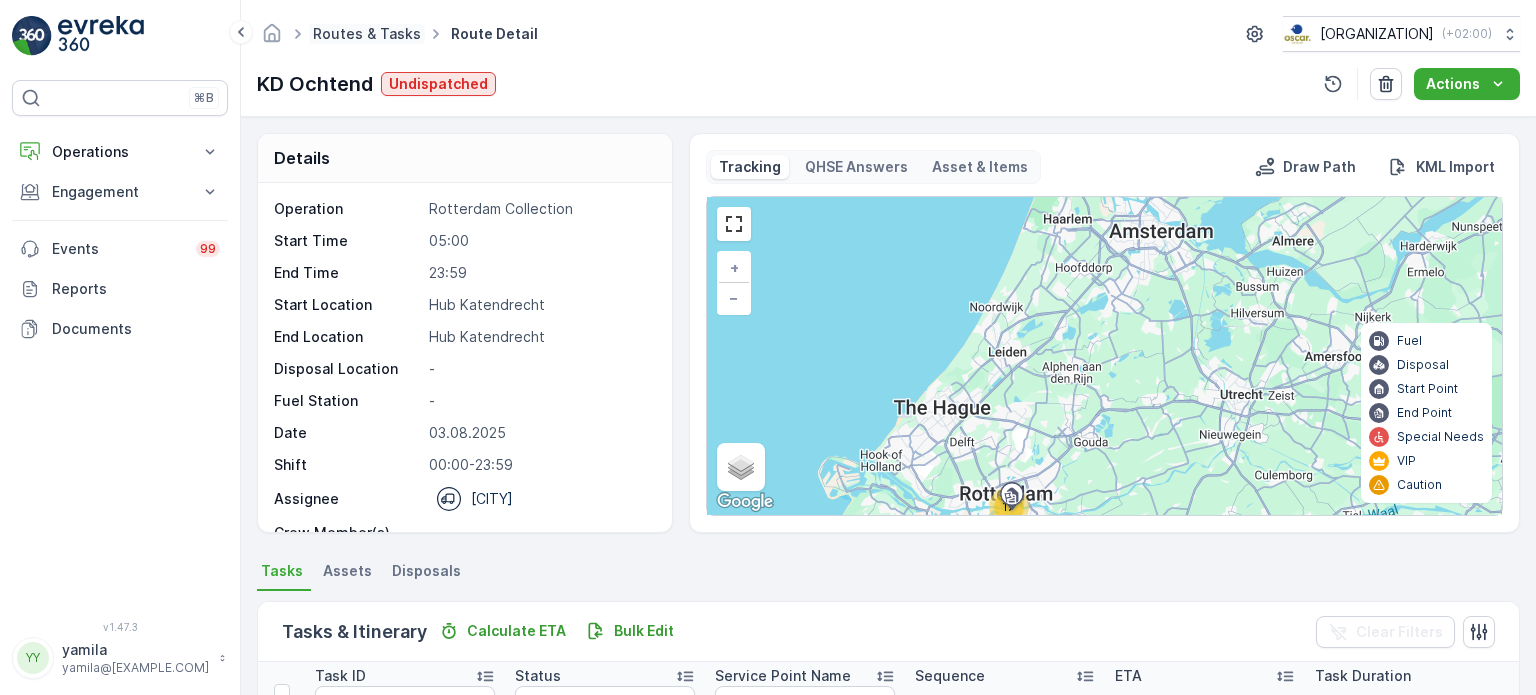 click on "Routes & Tasks" at bounding box center (367, 33) 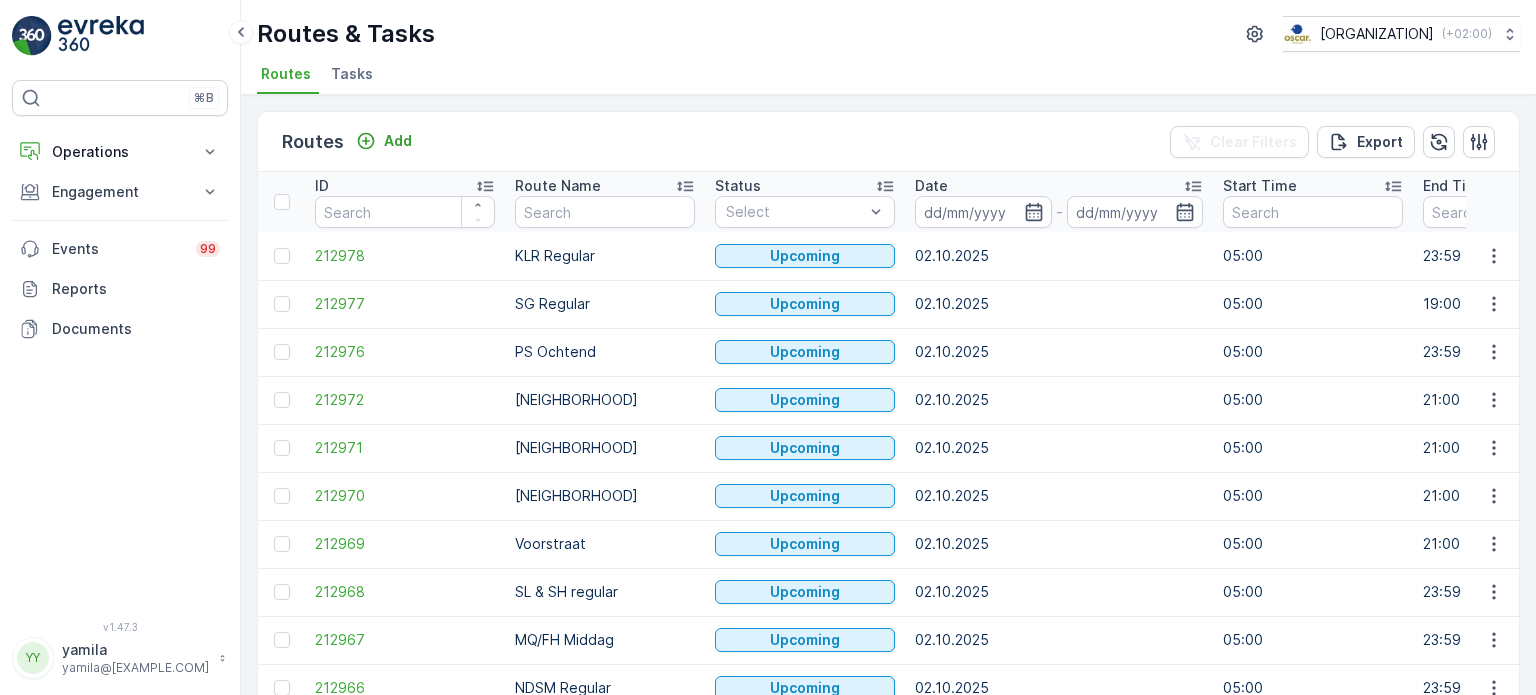 click on "Date -" at bounding box center (1059, 202) 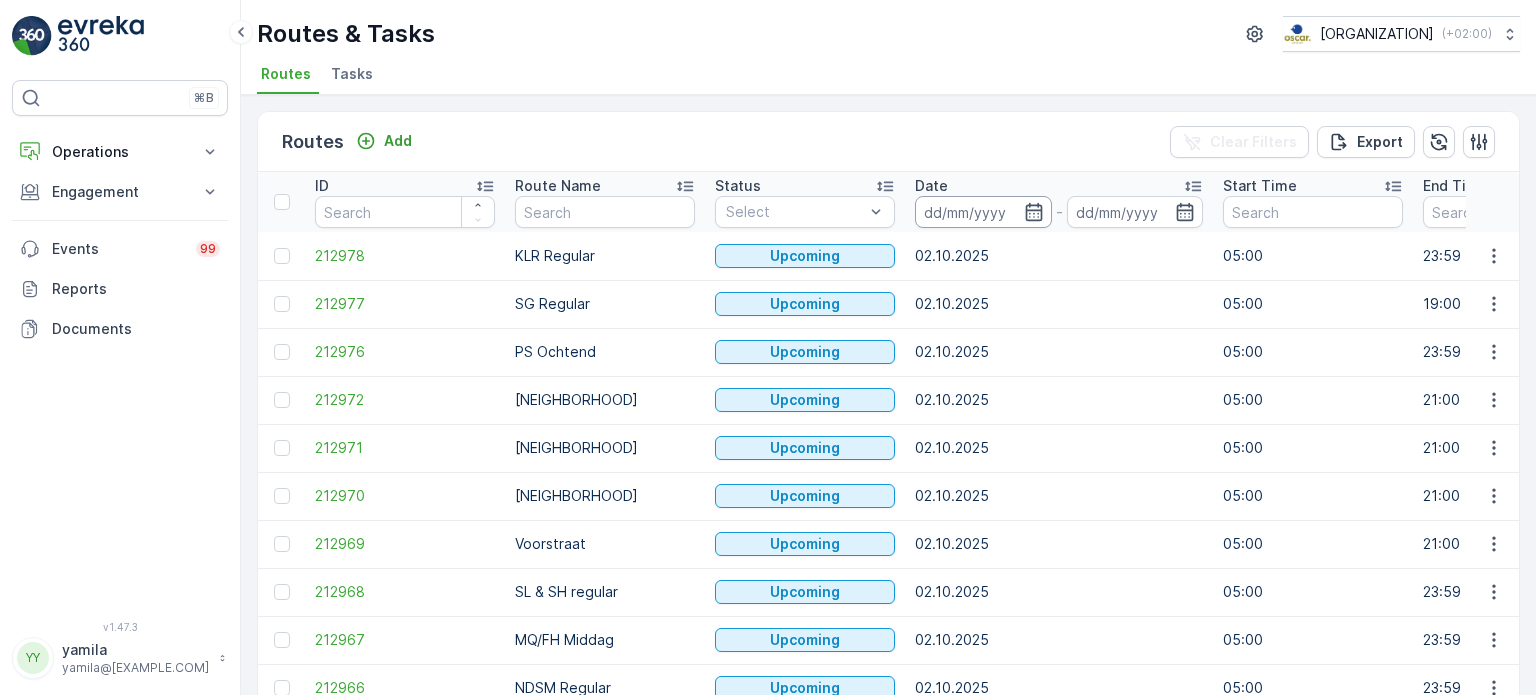 click at bounding box center (983, 212) 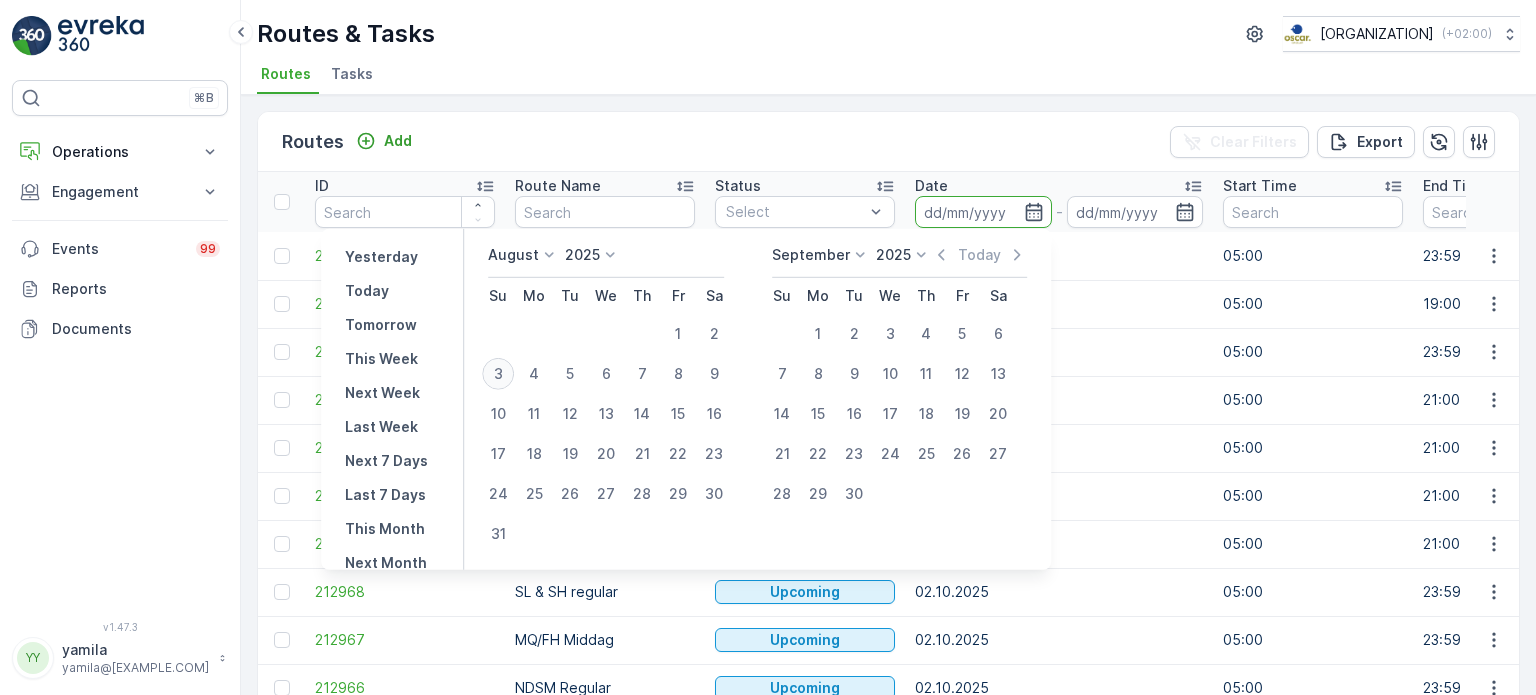 click on "3" at bounding box center (498, 374) 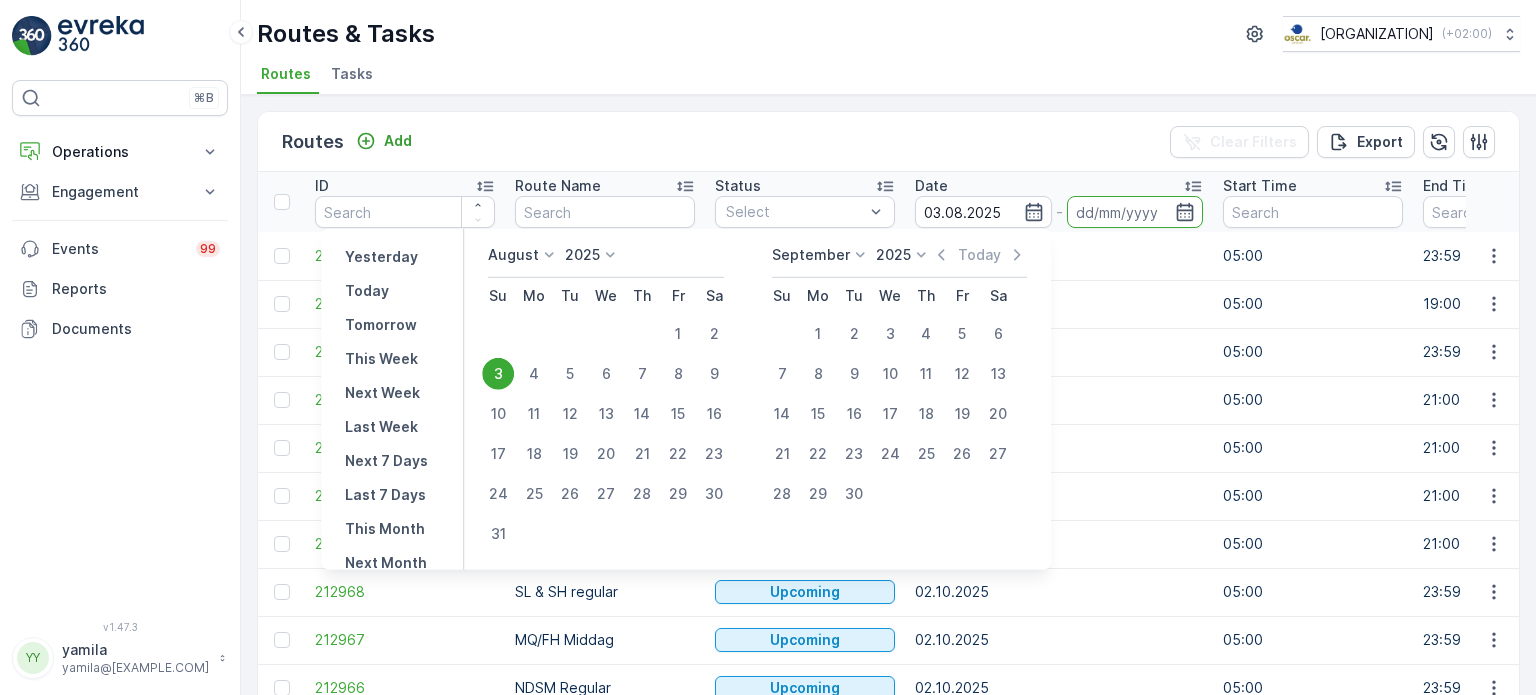 click on "3" at bounding box center (498, 374) 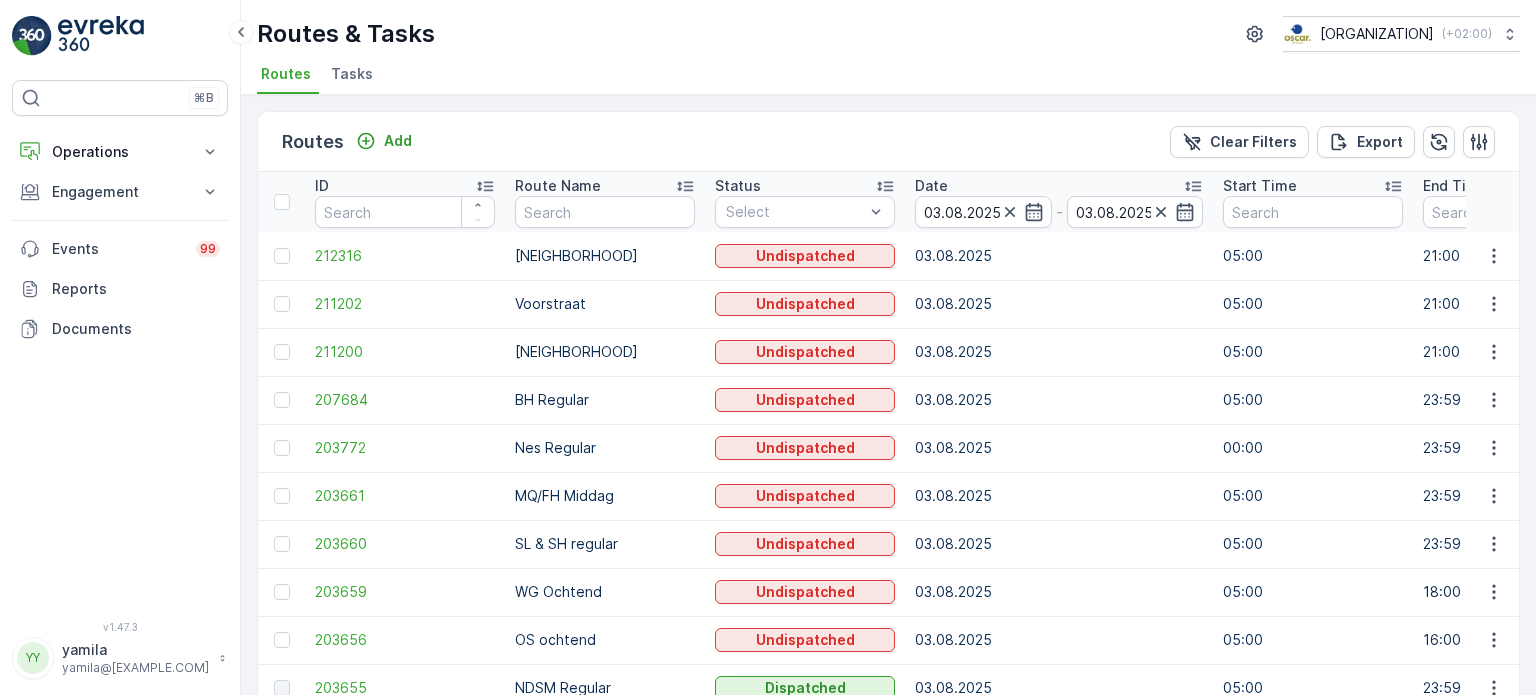 scroll, scrollTop: 484, scrollLeft: 0, axis: vertical 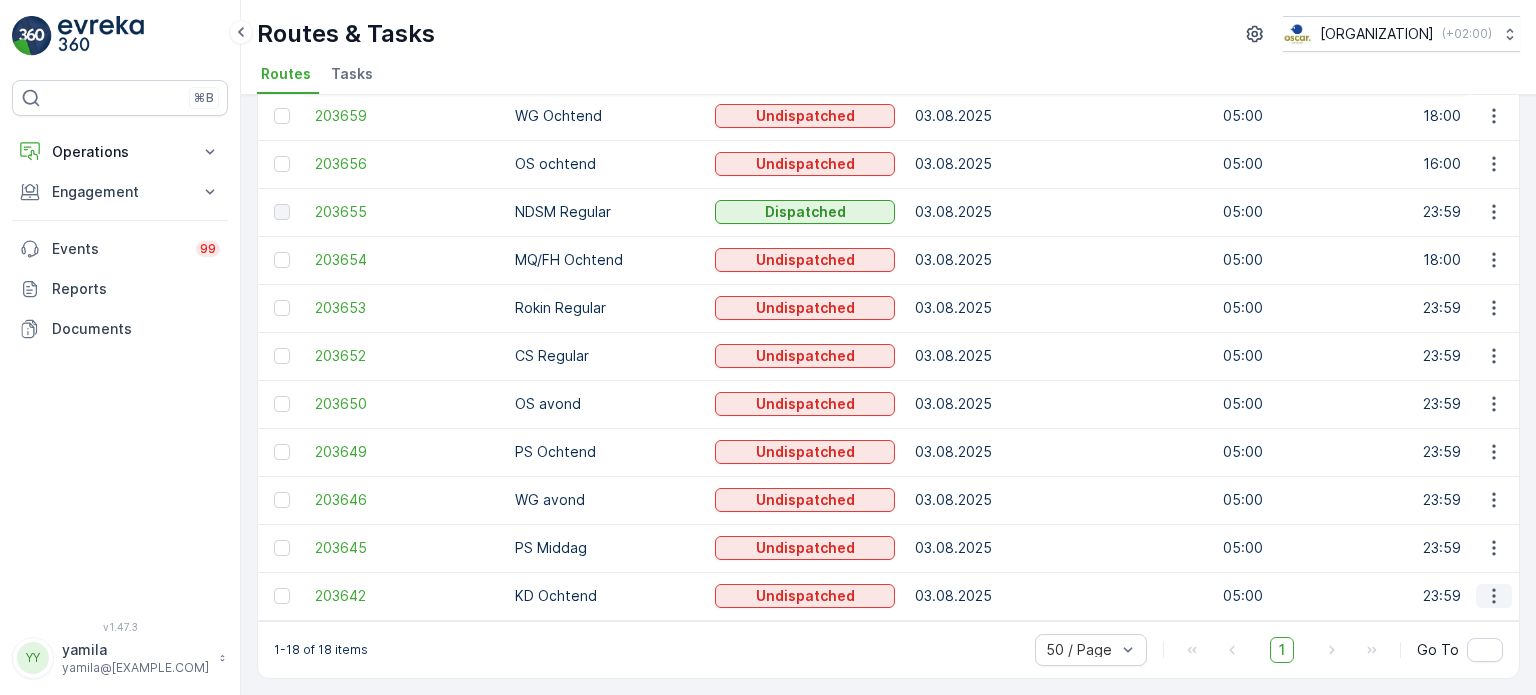 click 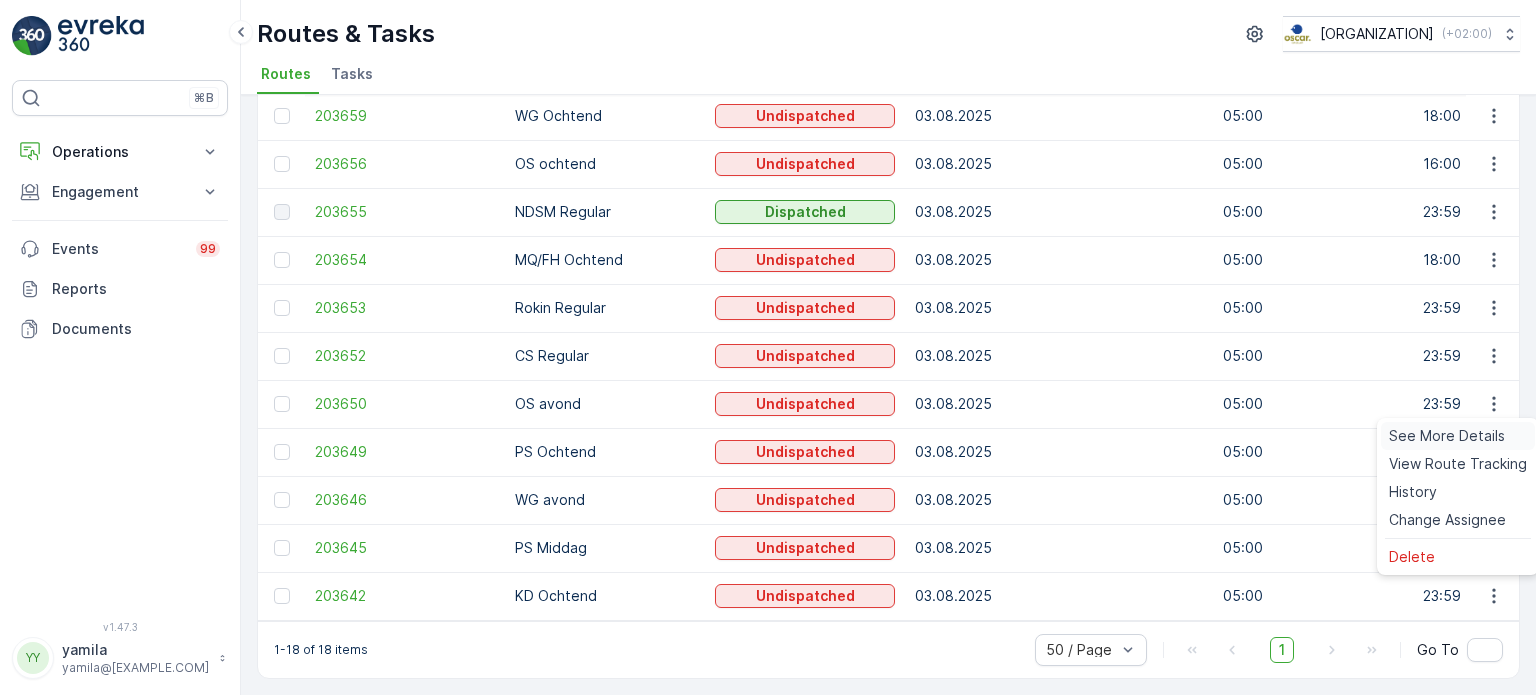 click on "See More Details" at bounding box center [1447, 436] 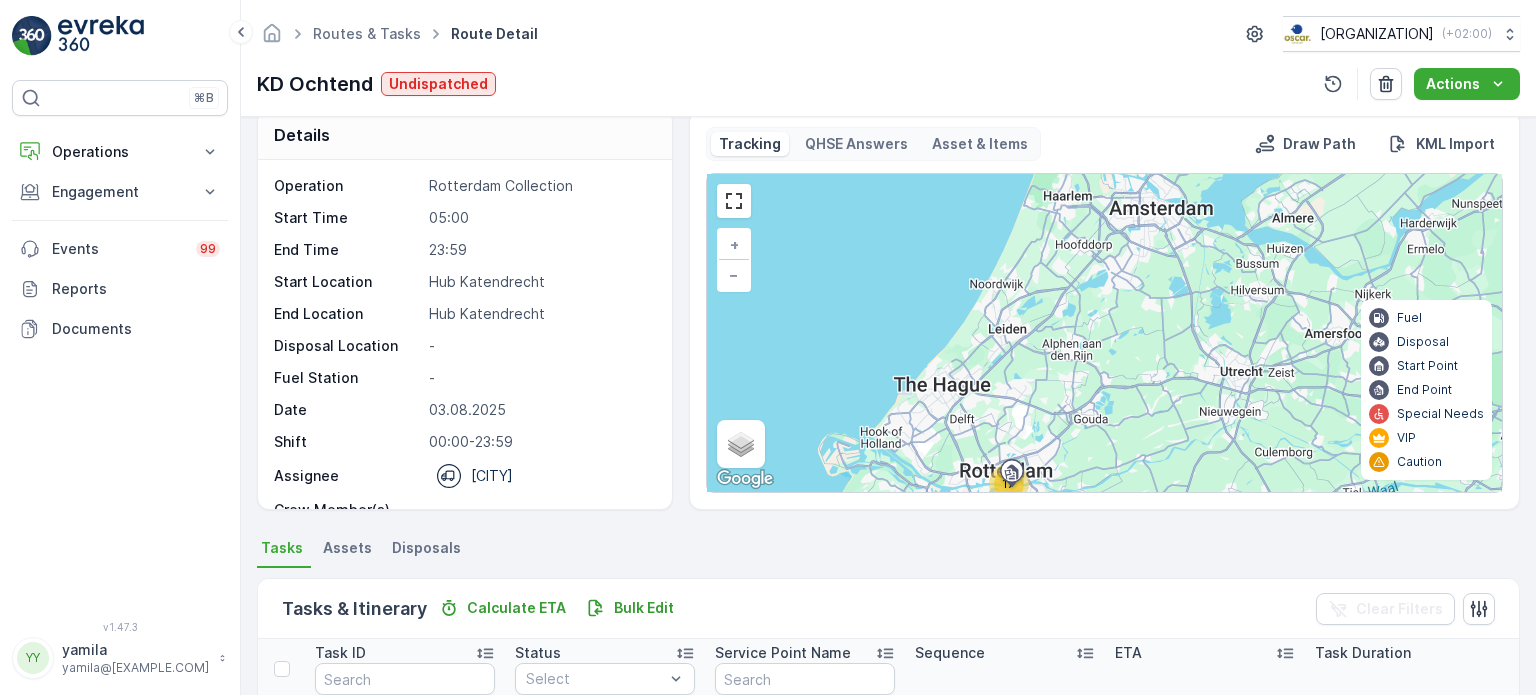 scroll, scrollTop: 0, scrollLeft: 0, axis: both 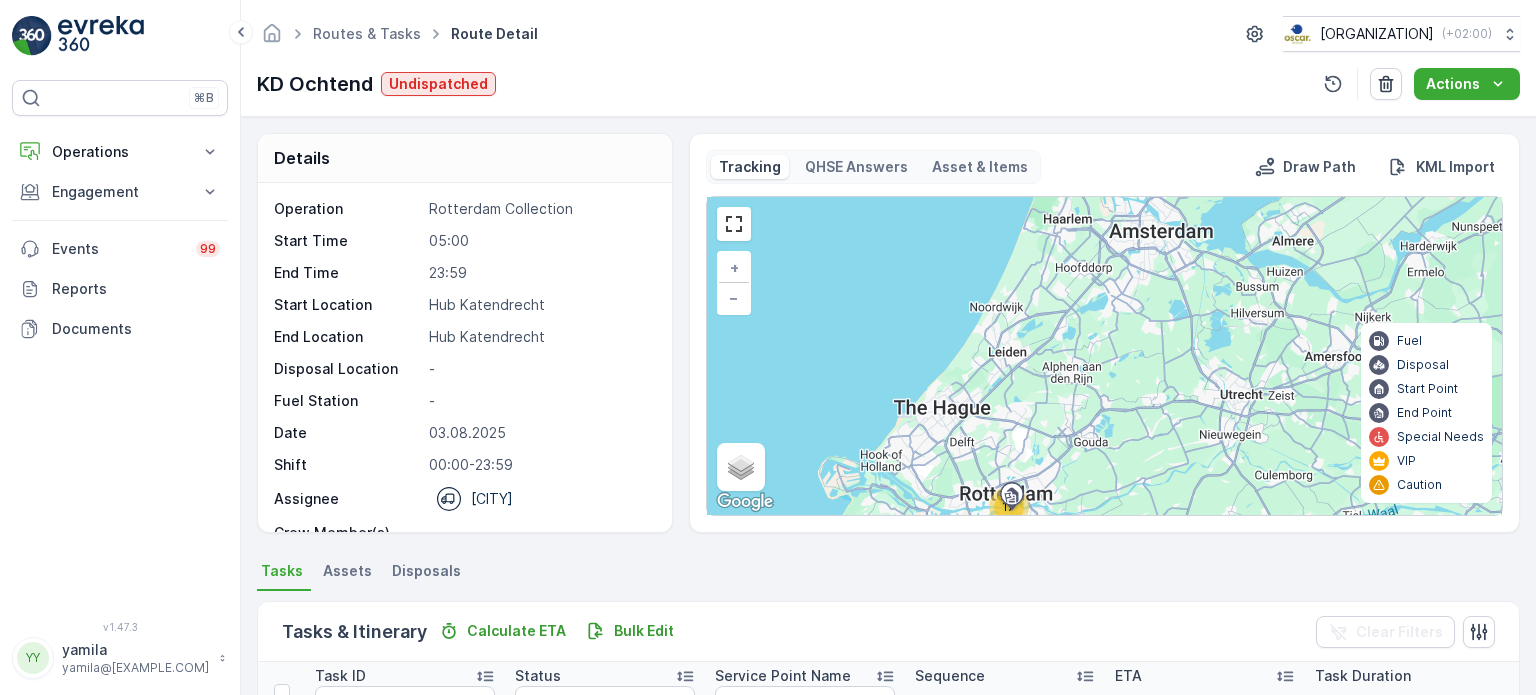 drag, startPoint x: 1062, startPoint y: 435, endPoint x: 1120, endPoint y: 277, distance: 168.30923 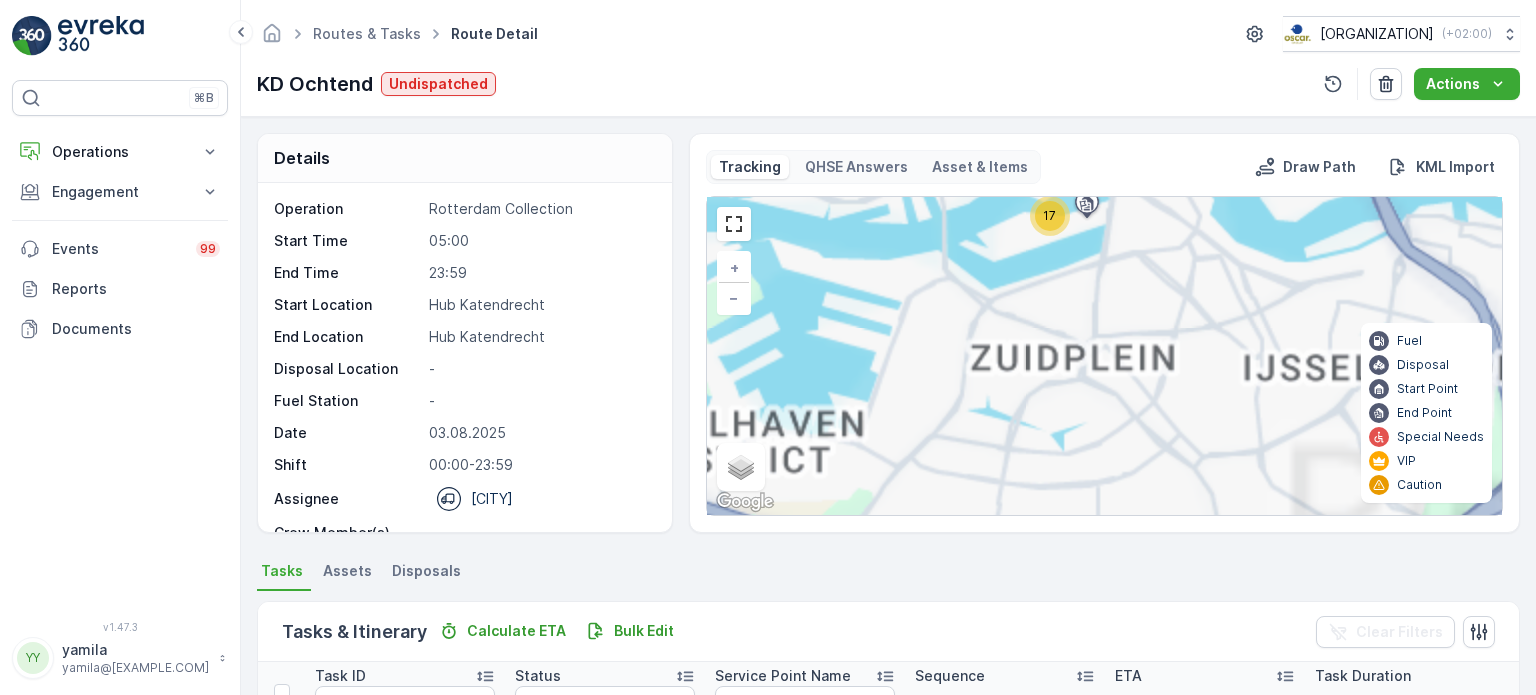 drag, startPoint x: 1051, startPoint y: 259, endPoint x: 1068, endPoint y: 415, distance: 156.92355 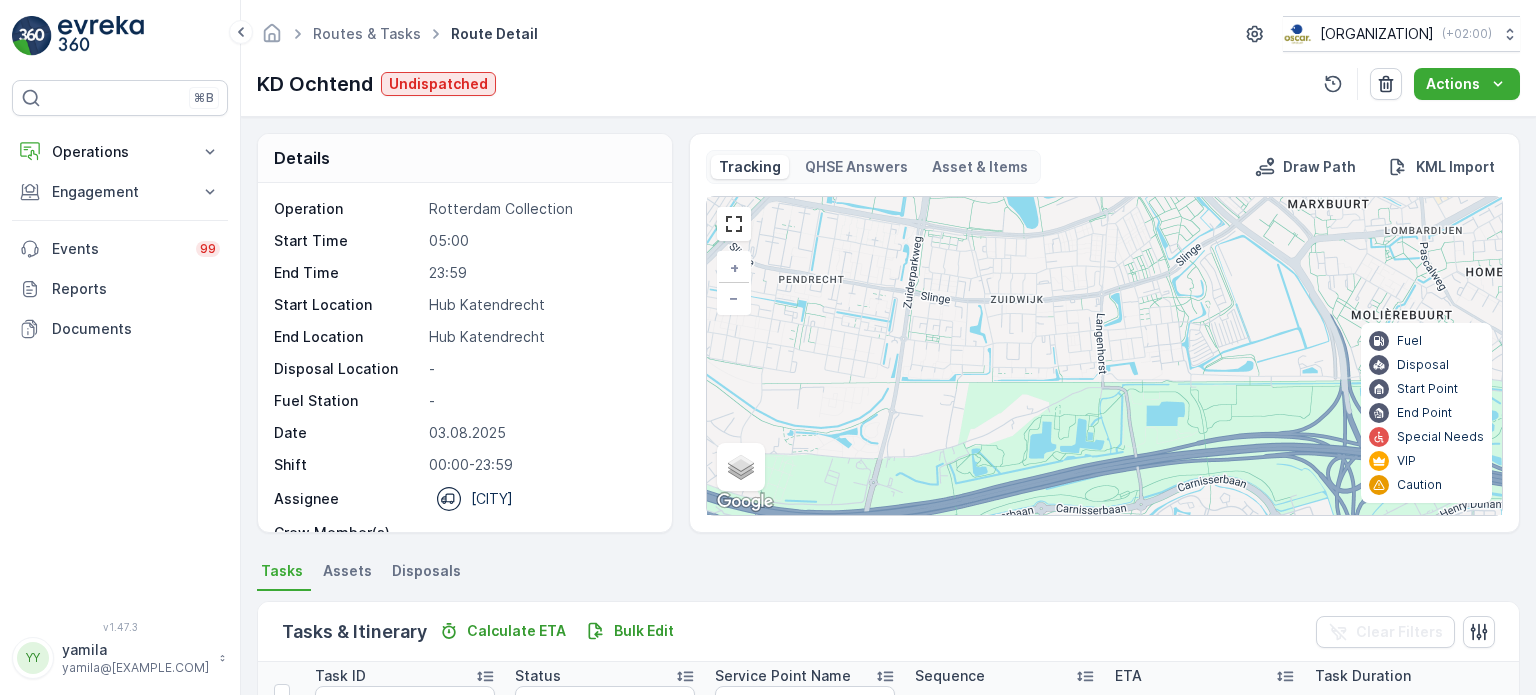 drag, startPoint x: 1068, startPoint y: 377, endPoint x: 1064, endPoint y: 577, distance: 200.04 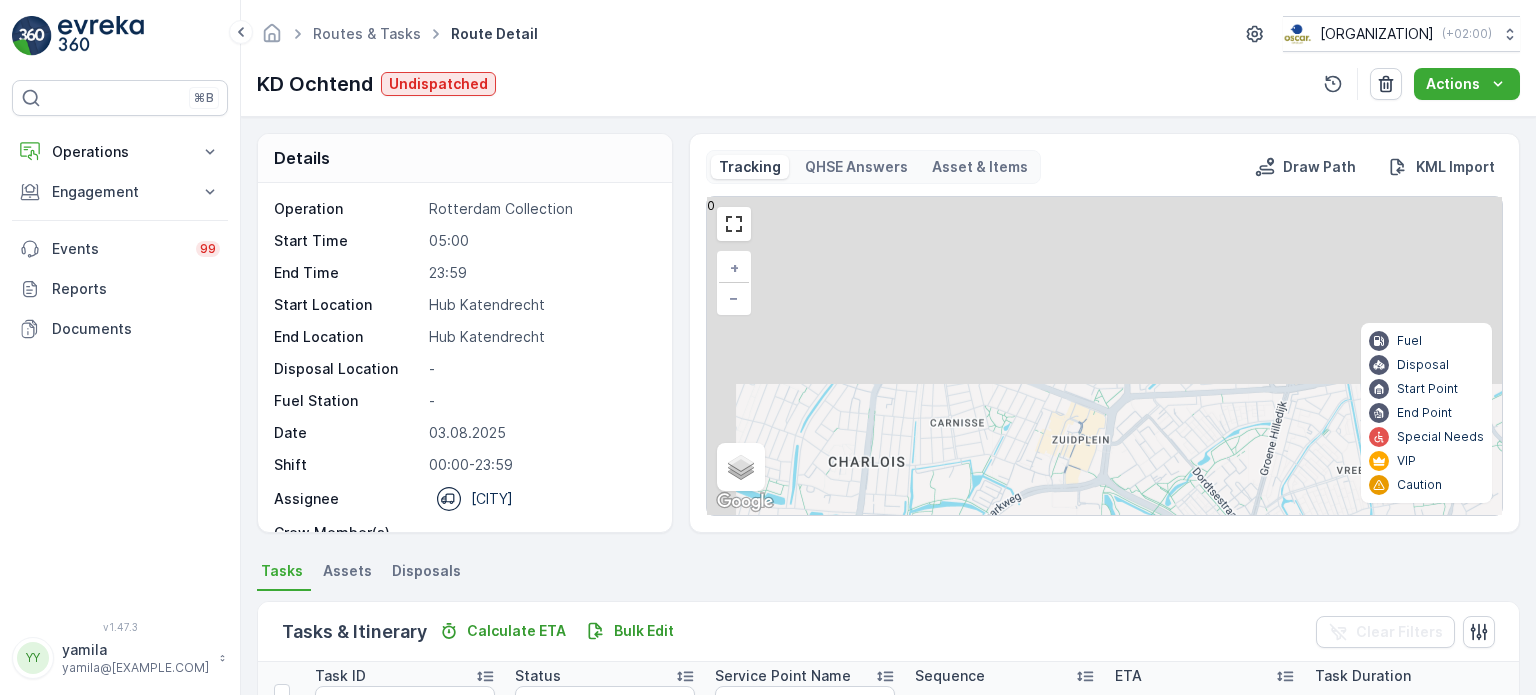 drag, startPoint x: 1044, startPoint y: 347, endPoint x: 1079, endPoint y: 566, distance: 221.77917 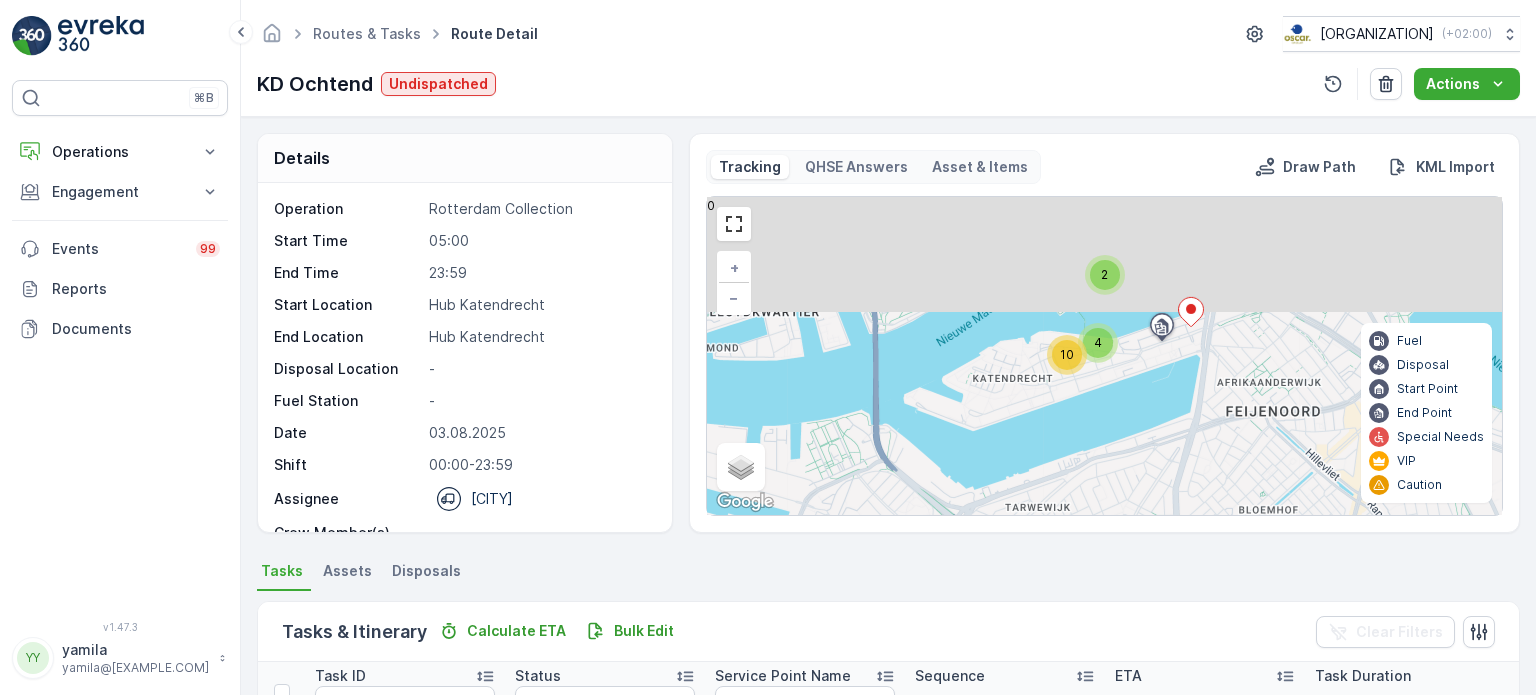 drag, startPoint x: 1044, startPoint y: 297, endPoint x: 1094, endPoint y: 467, distance: 177.20045 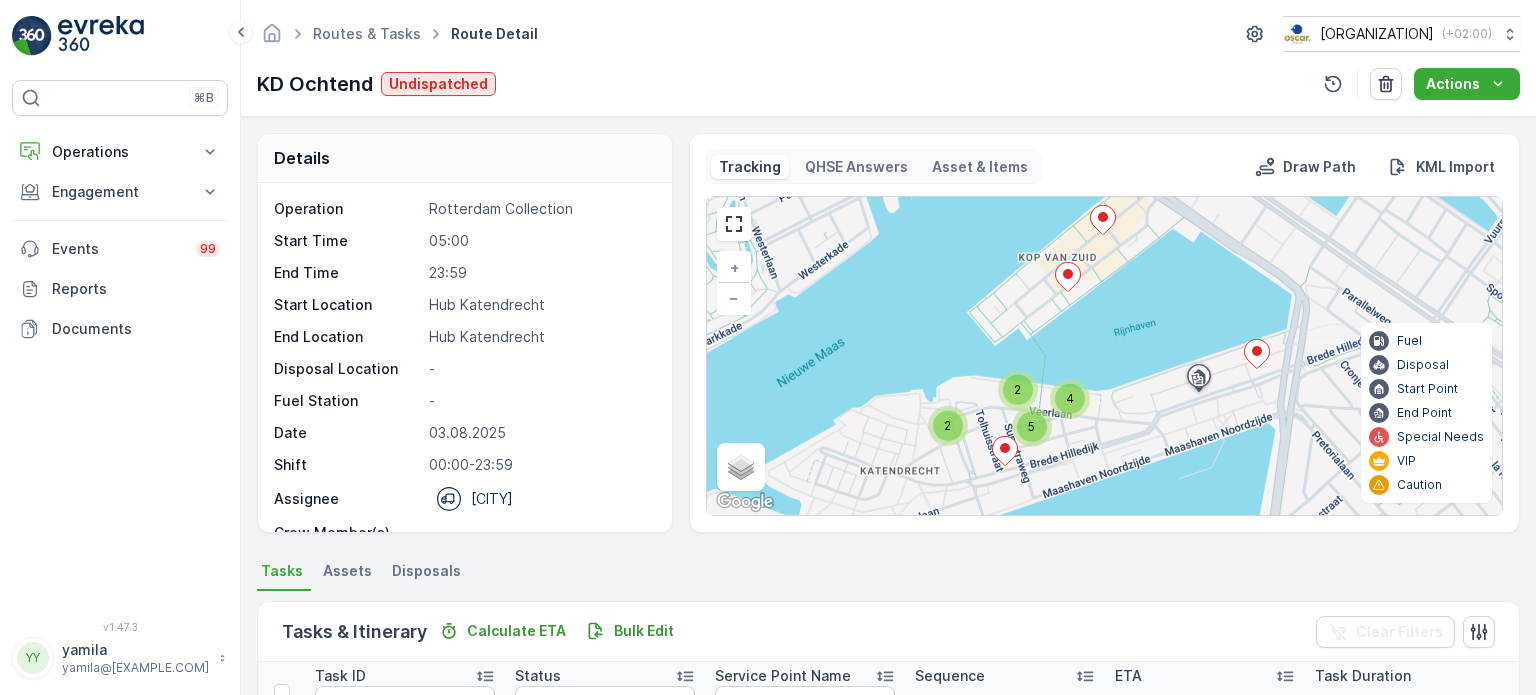 drag, startPoint x: 1143, startPoint y: 316, endPoint x: 1108, endPoint y: 409, distance: 99.368004 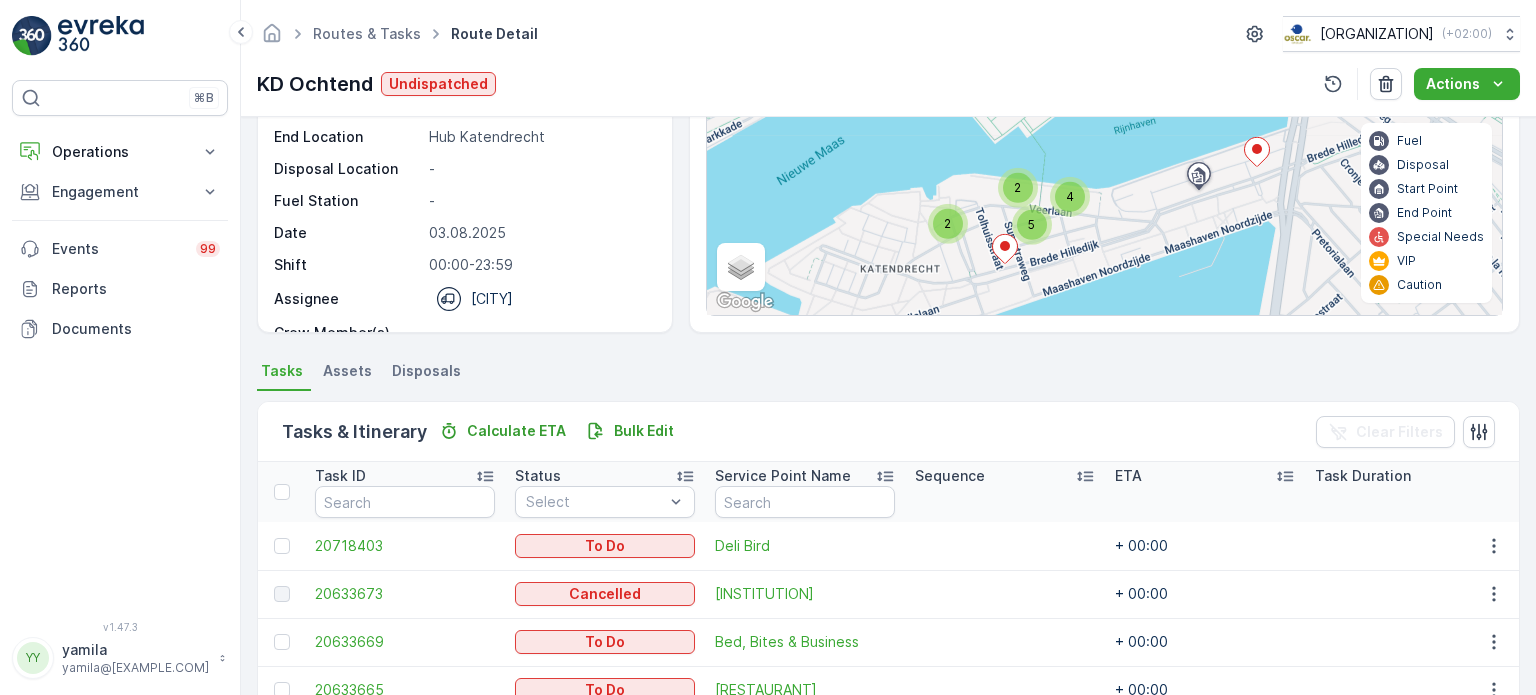 scroll, scrollTop: 0, scrollLeft: 0, axis: both 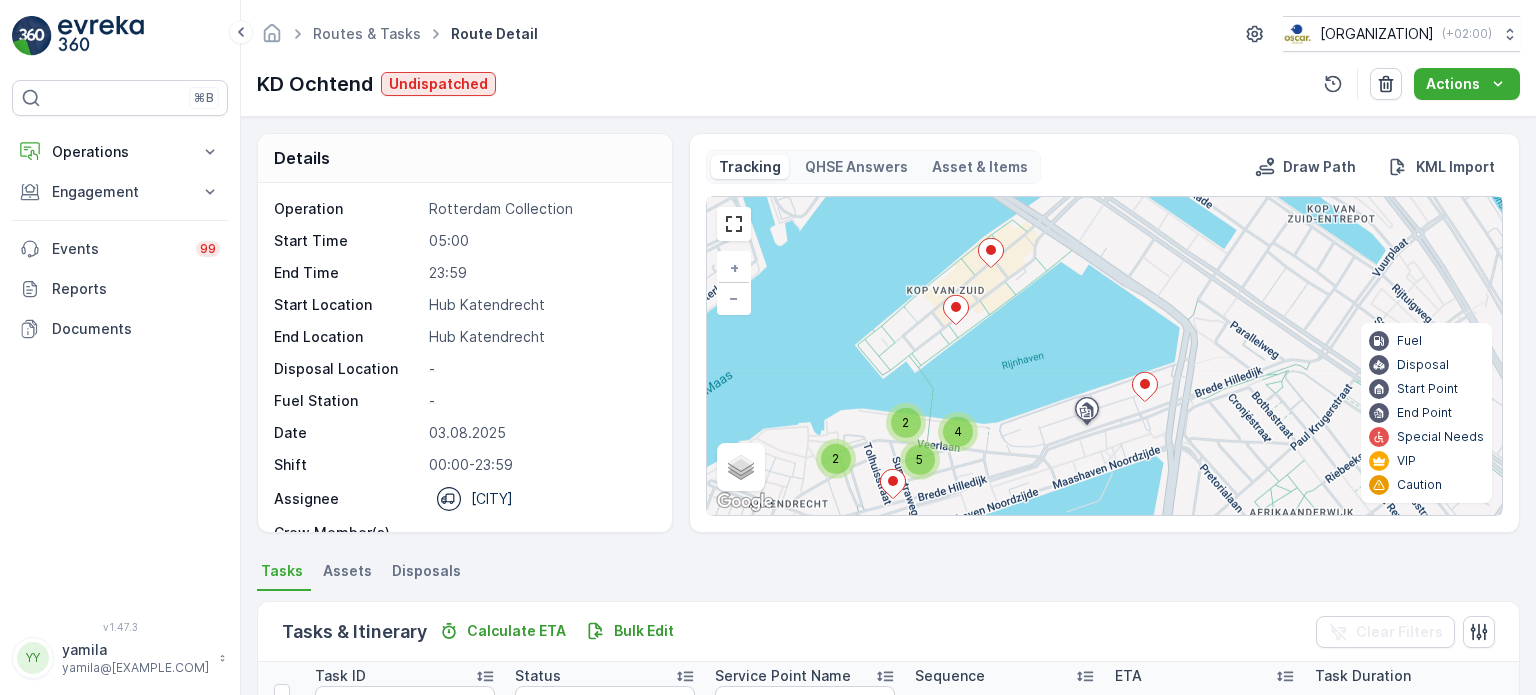 drag, startPoint x: 1187, startPoint y: 388, endPoint x: 1074, endPoint y: 423, distance: 118.29624 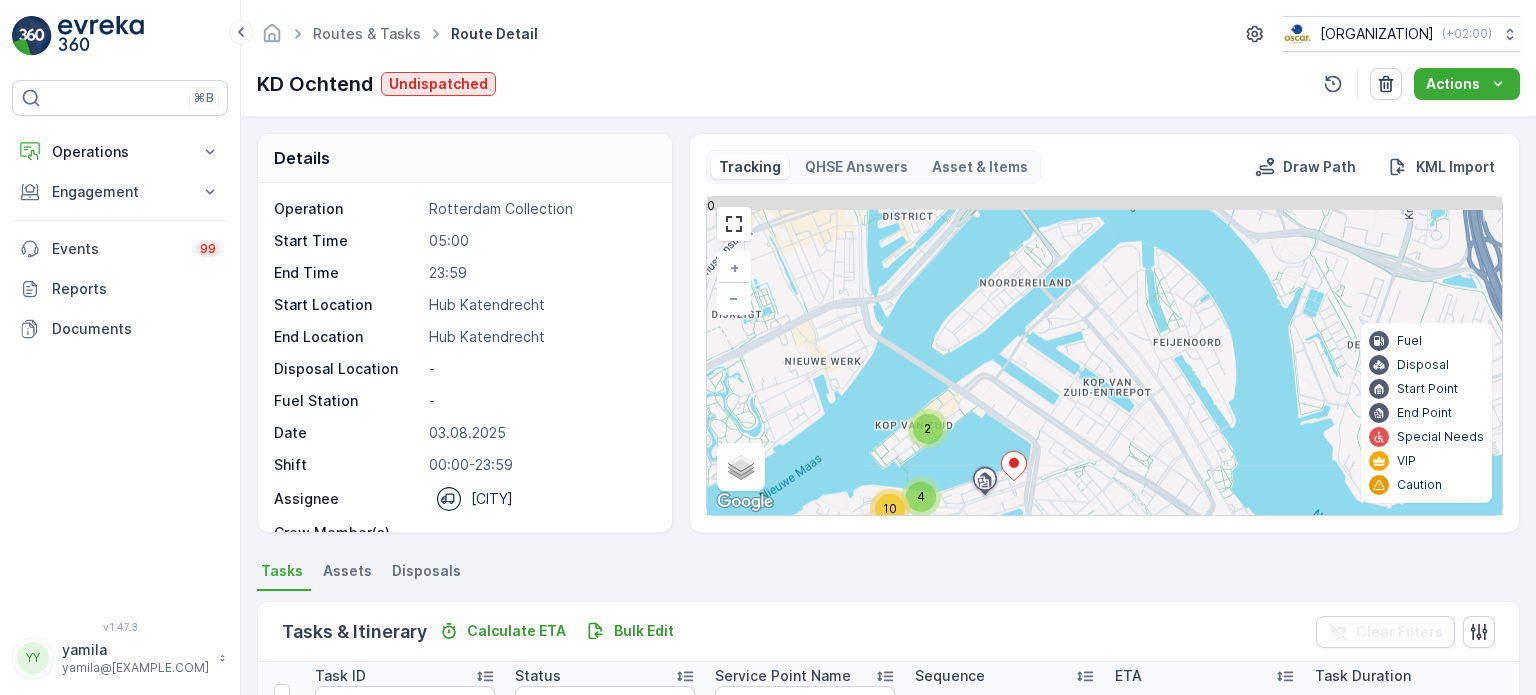 drag, startPoint x: 1131, startPoint y: 363, endPoint x: 1035, endPoint y: 431, distance: 117.64353 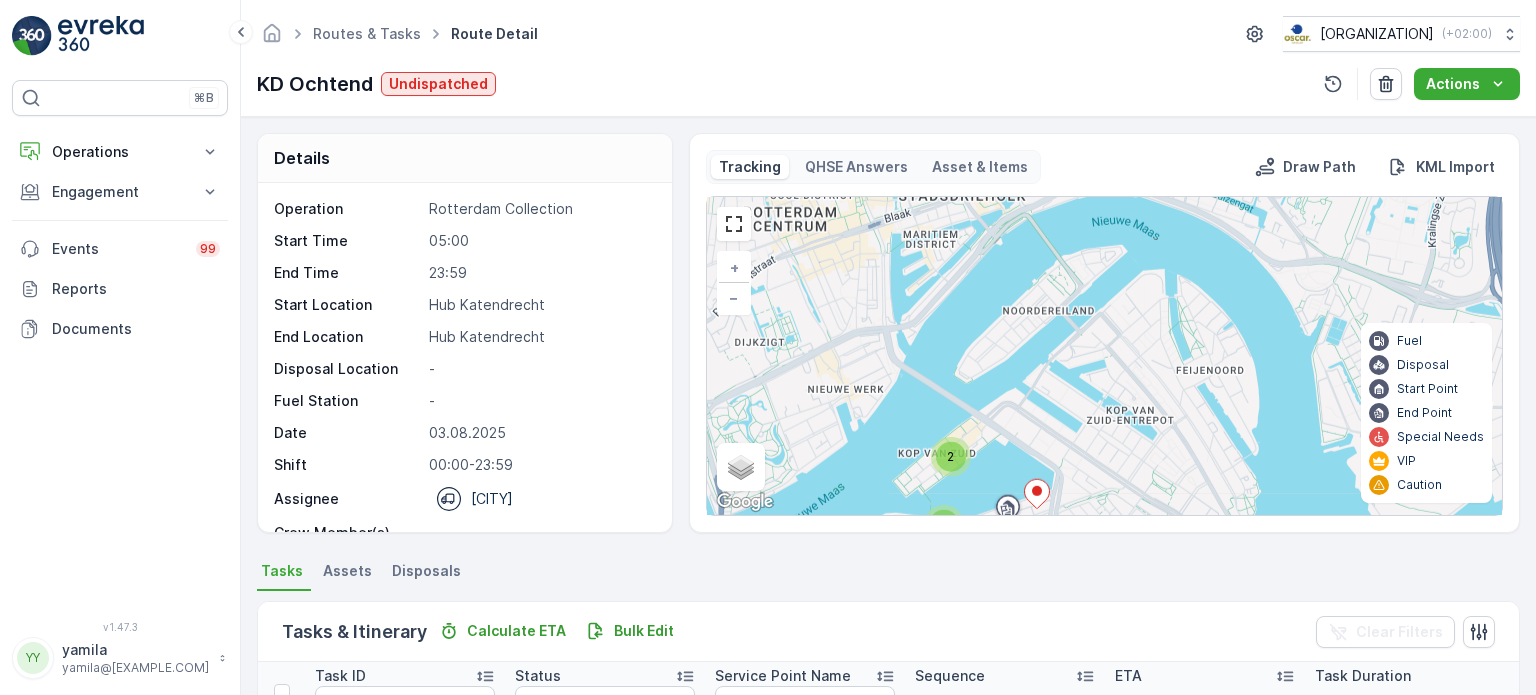drag, startPoint x: 1116, startPoint y: 383, endPoint x: 1171, endPoint y: 363, distance: 58.5235 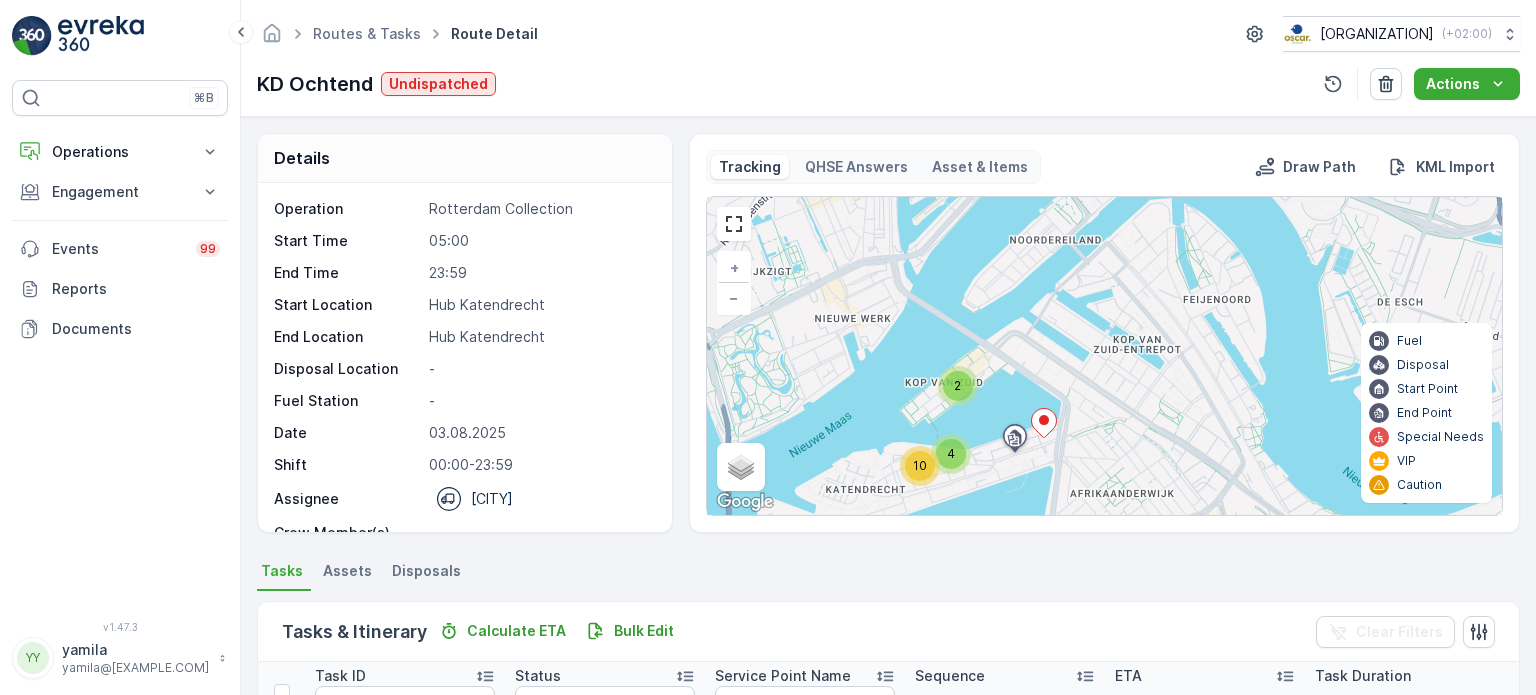 drag, startPoint x: 1190, startPoint y: 343, endPoint x: 1138, endPoint y: 337, distance: 52.34501 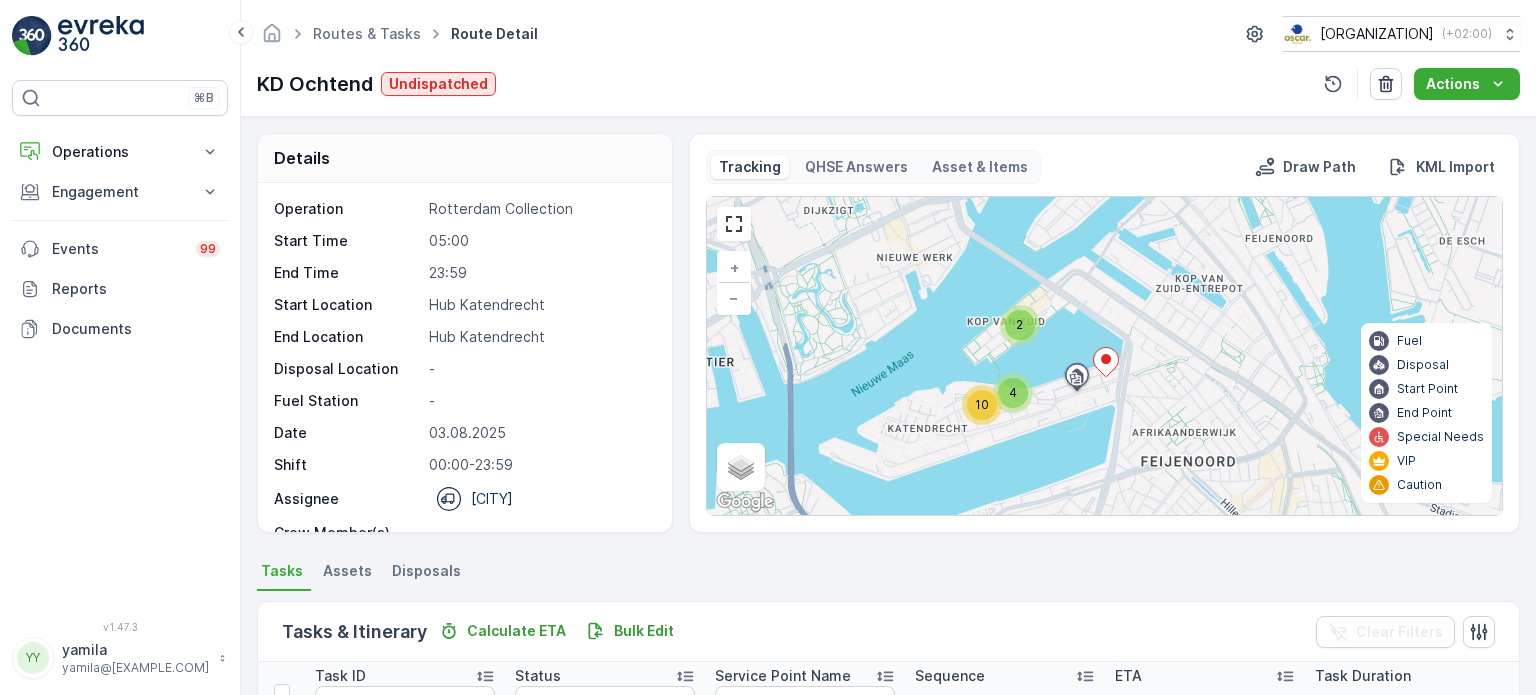 drag, startPoint x: 990, startPoint y: 399, endPoint x: 1078, endPoint y: 318, distance: 119.60351 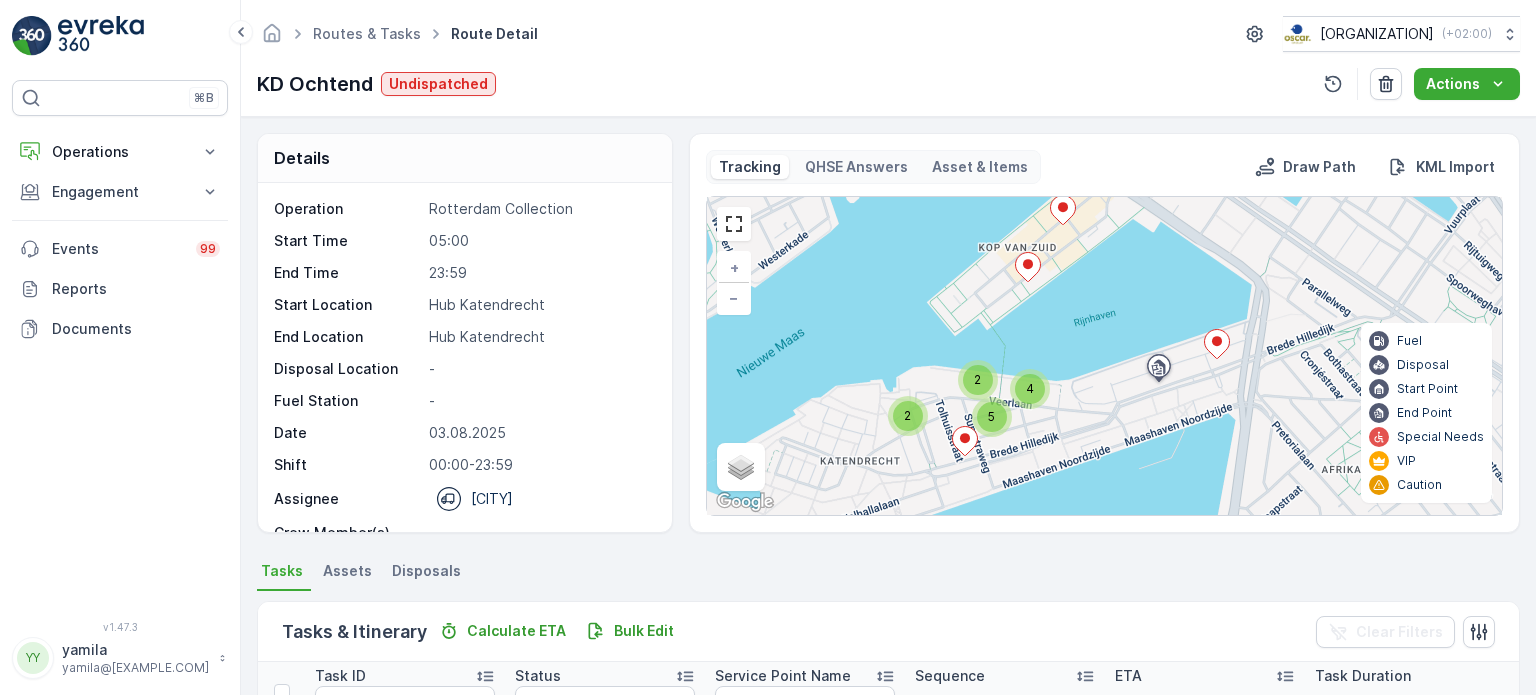 drag, startPoint x: 1057, startPoint y: 390, endPoint x: 1055, endPoint y: 360, distance: 30.066593 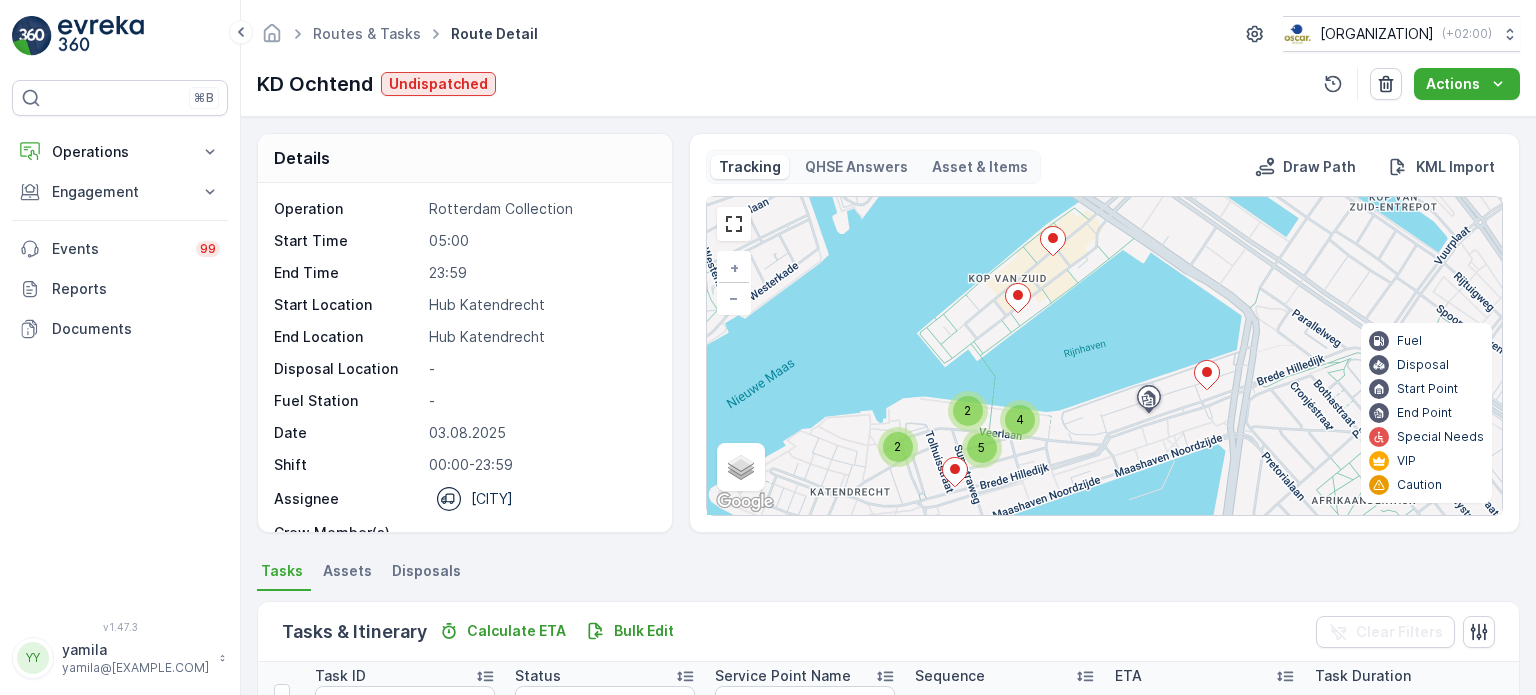 drag, startPoint x: 1055, startPoint y: 360, endPoint x: 1041, endPoint y: 403, distance: 45.221676 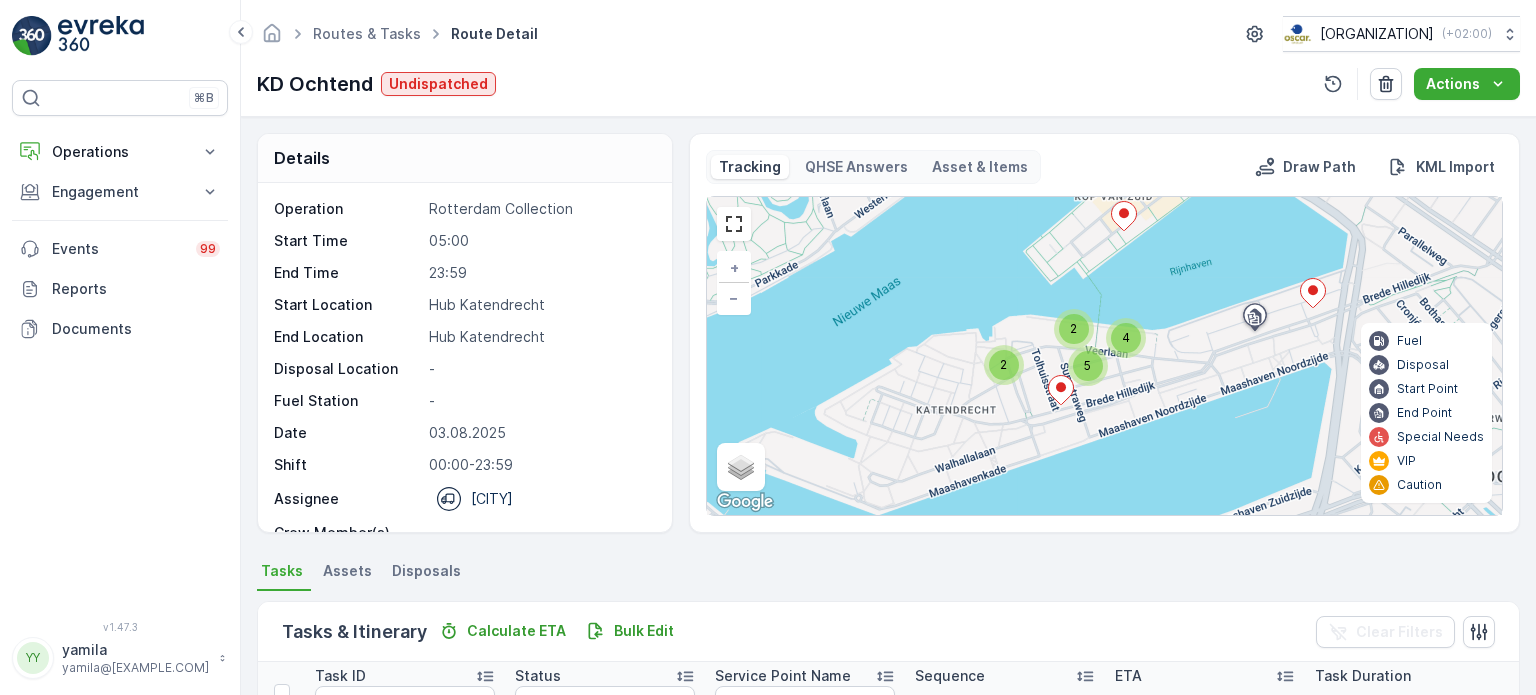 drag, startPoint x: 1041, startPoint y: 403, endPoint x: 1146, endPoint y: 310, distance: 140.26404 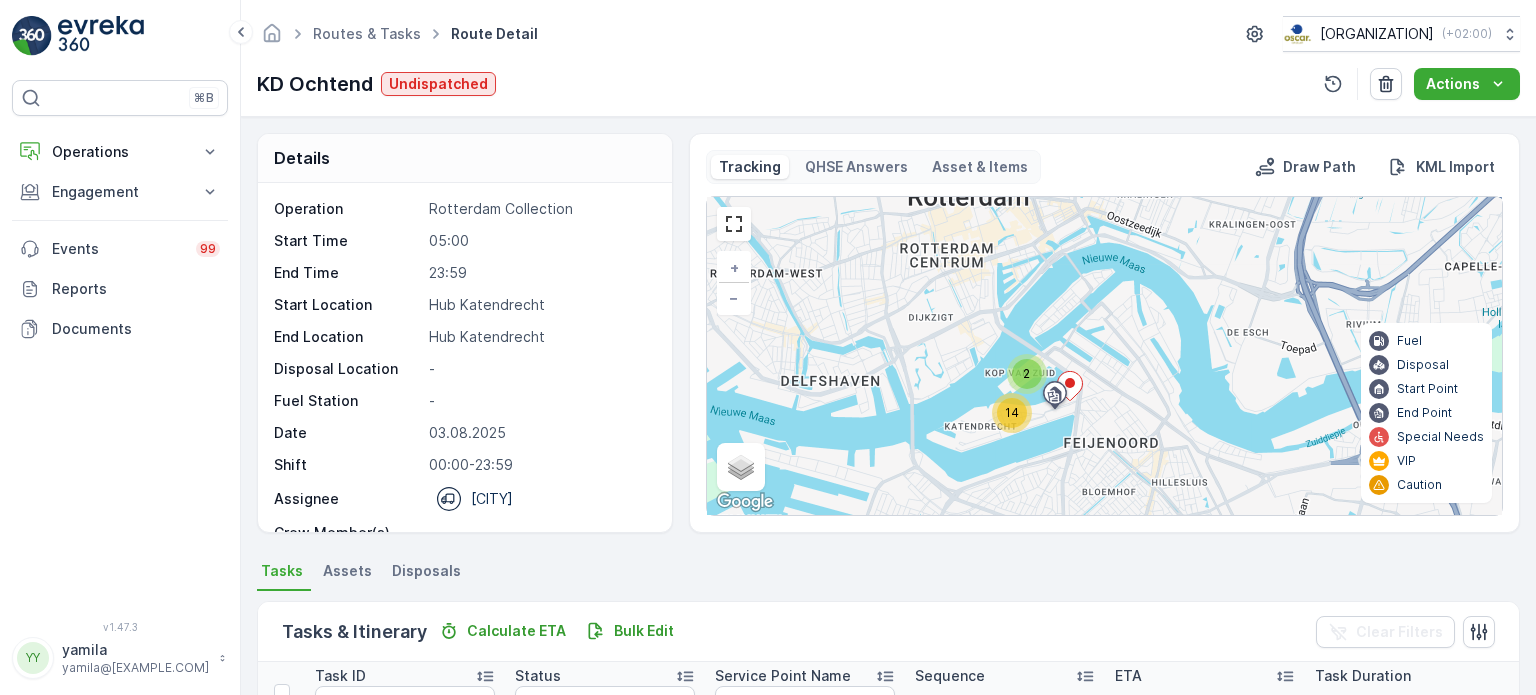 drag, startPoint x: 1204, startPoint y: 290, endPoint x: 1085, endPoint y: 377, distance: 147.411 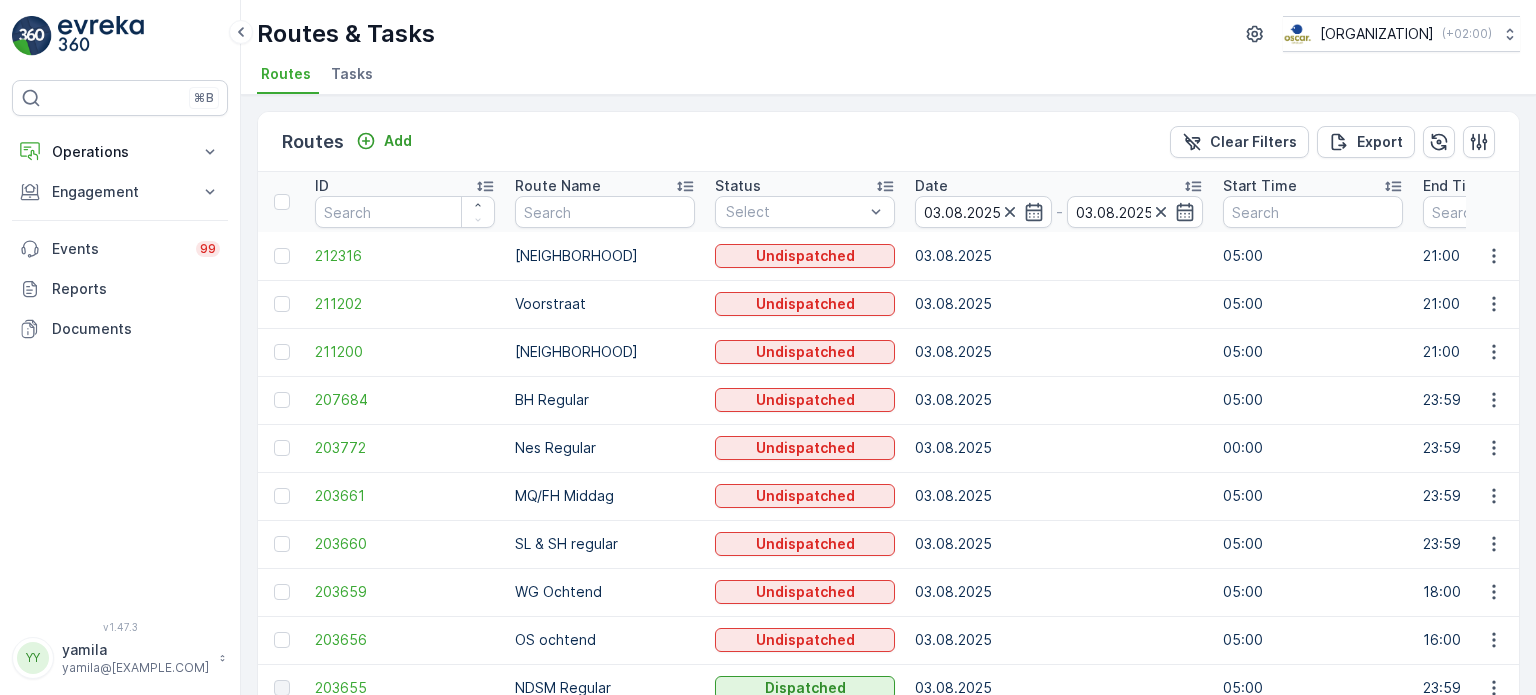 scroll, scrollTop: 484, scrollLeft: 0, axis: vertical 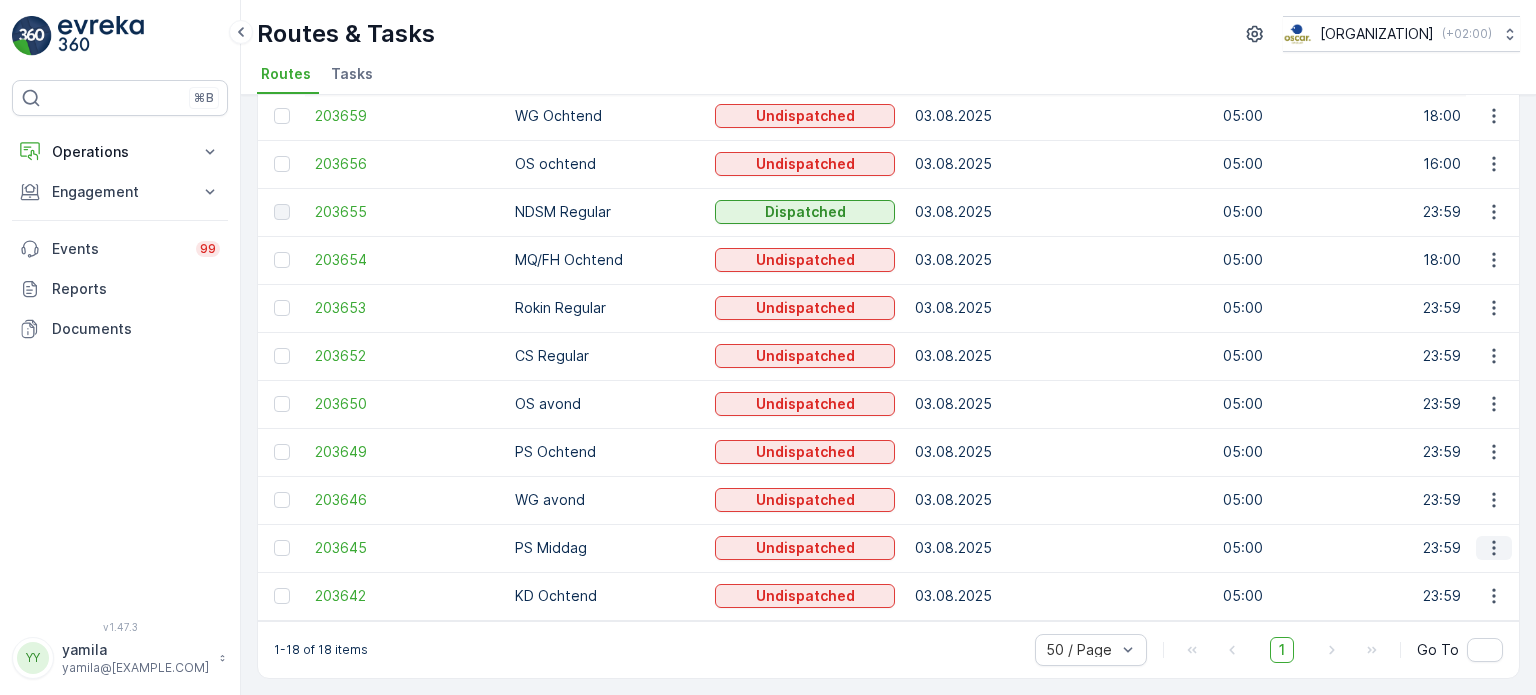 click 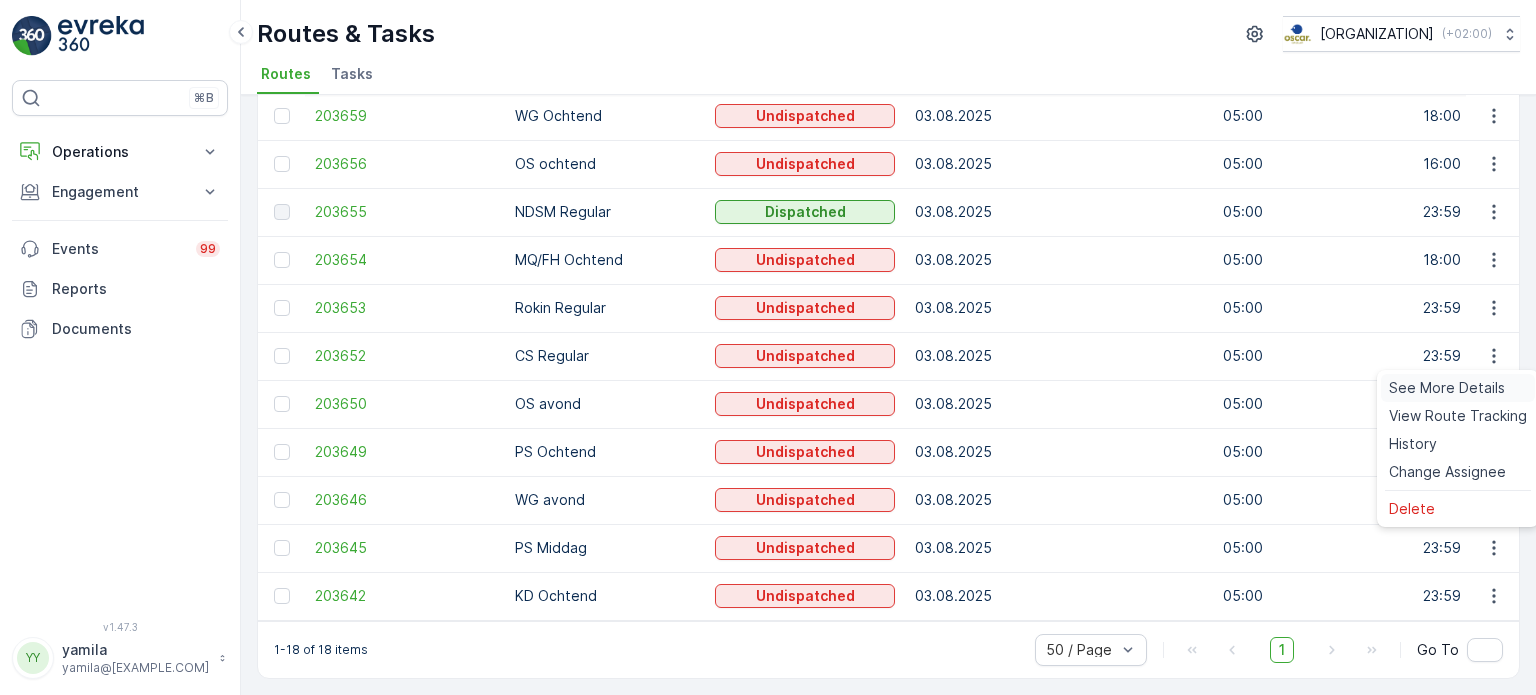 click on "See More Details" at bounding box center [1447, 388] 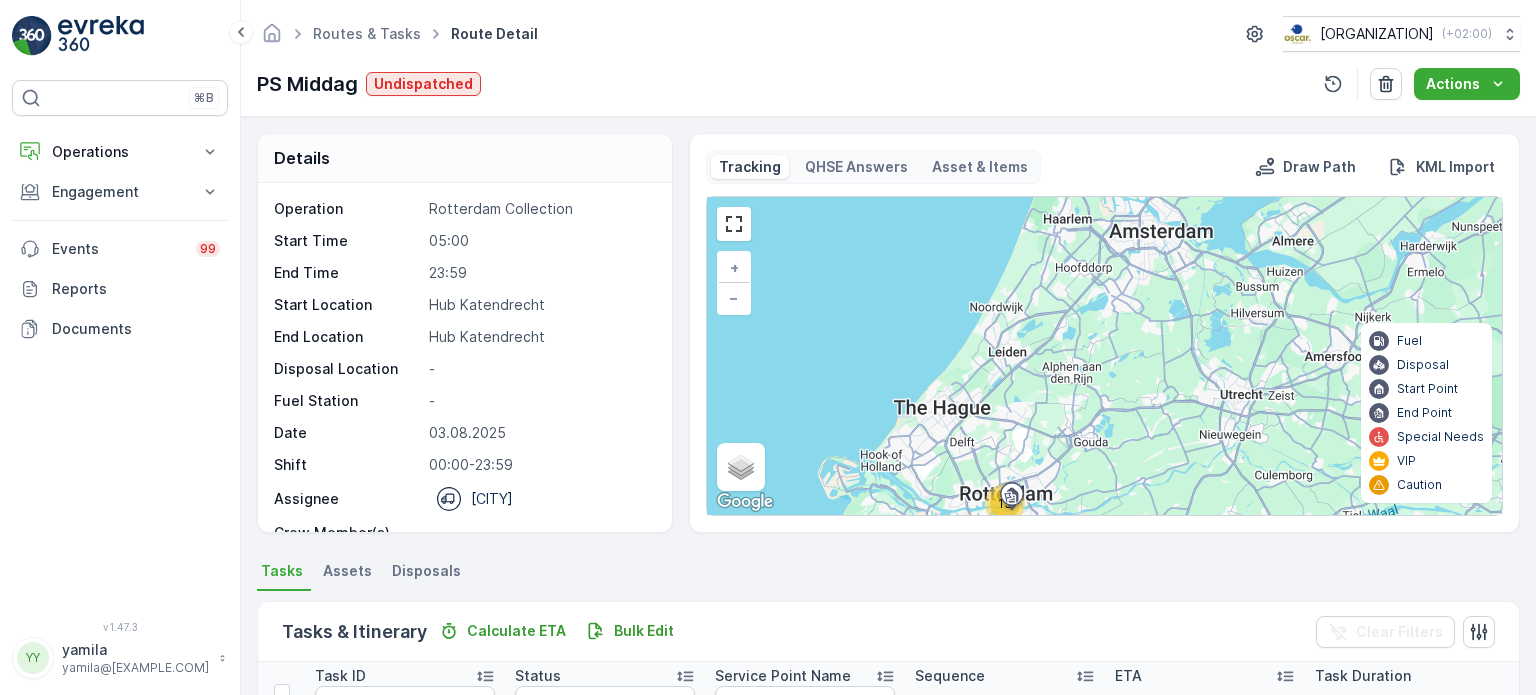 scroll, scrollTop: 0, scrollLeft: 0, axis: both 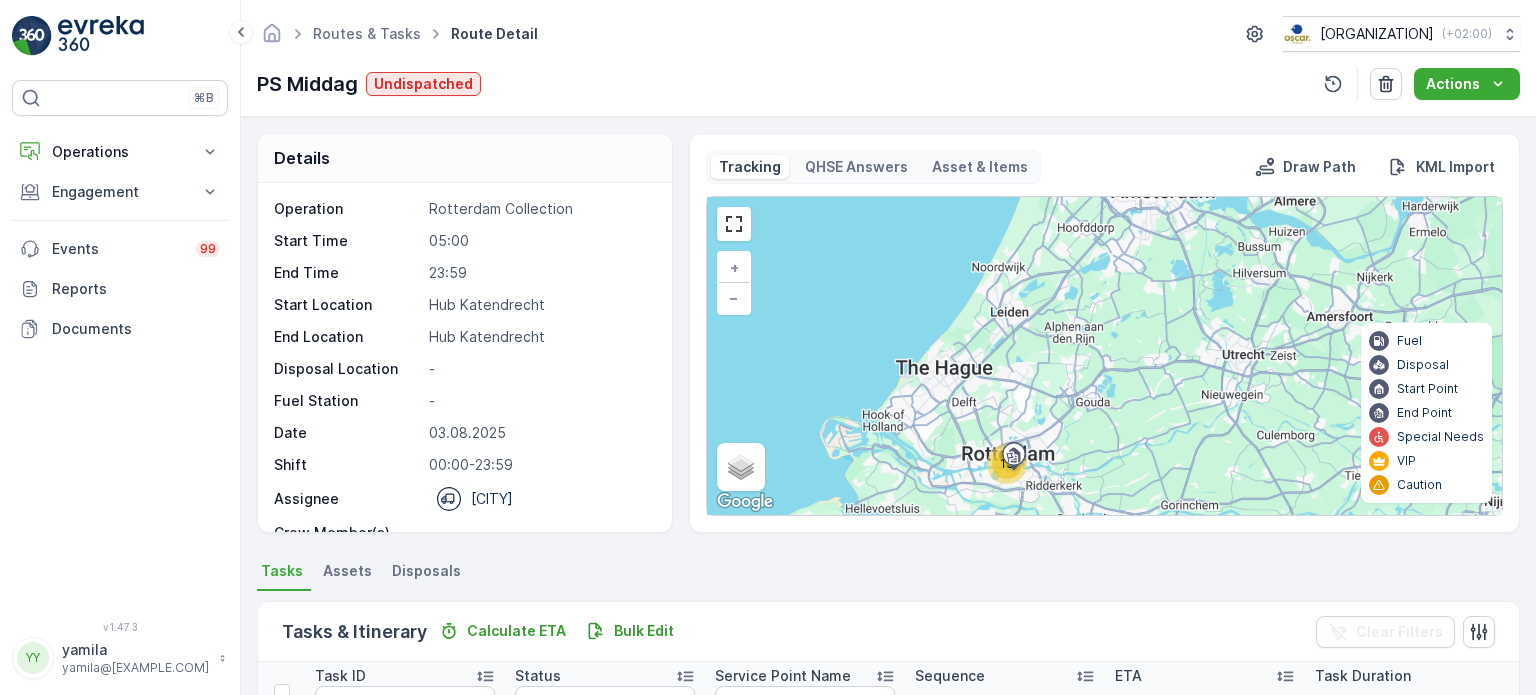 drag, startPoint x: 1000, startPoint y: 396, endPoint x: 1000, endPoint y: 299, distance: 97 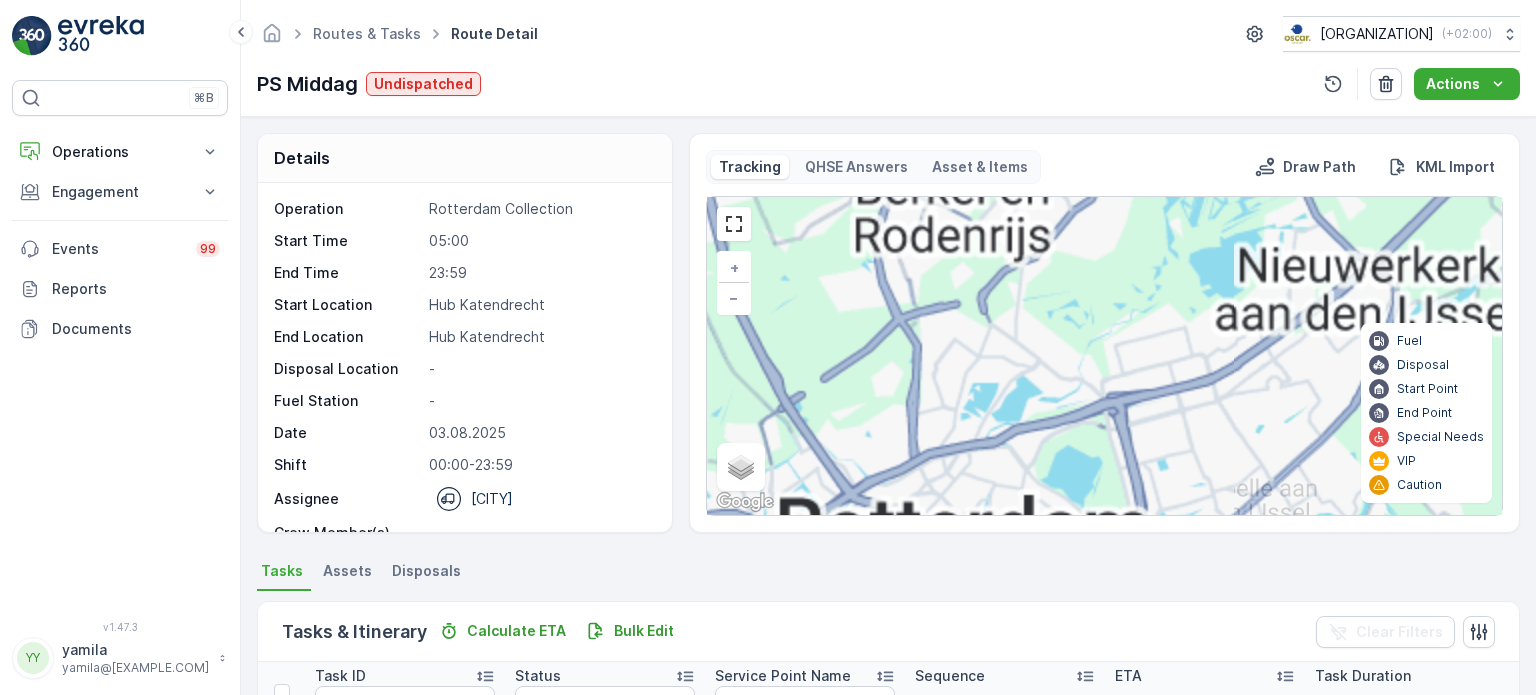 drag, startPoint x: 1007, startPoint y: 415, endPoint x: 1052, endPoint y: 255, distance: 166.2077 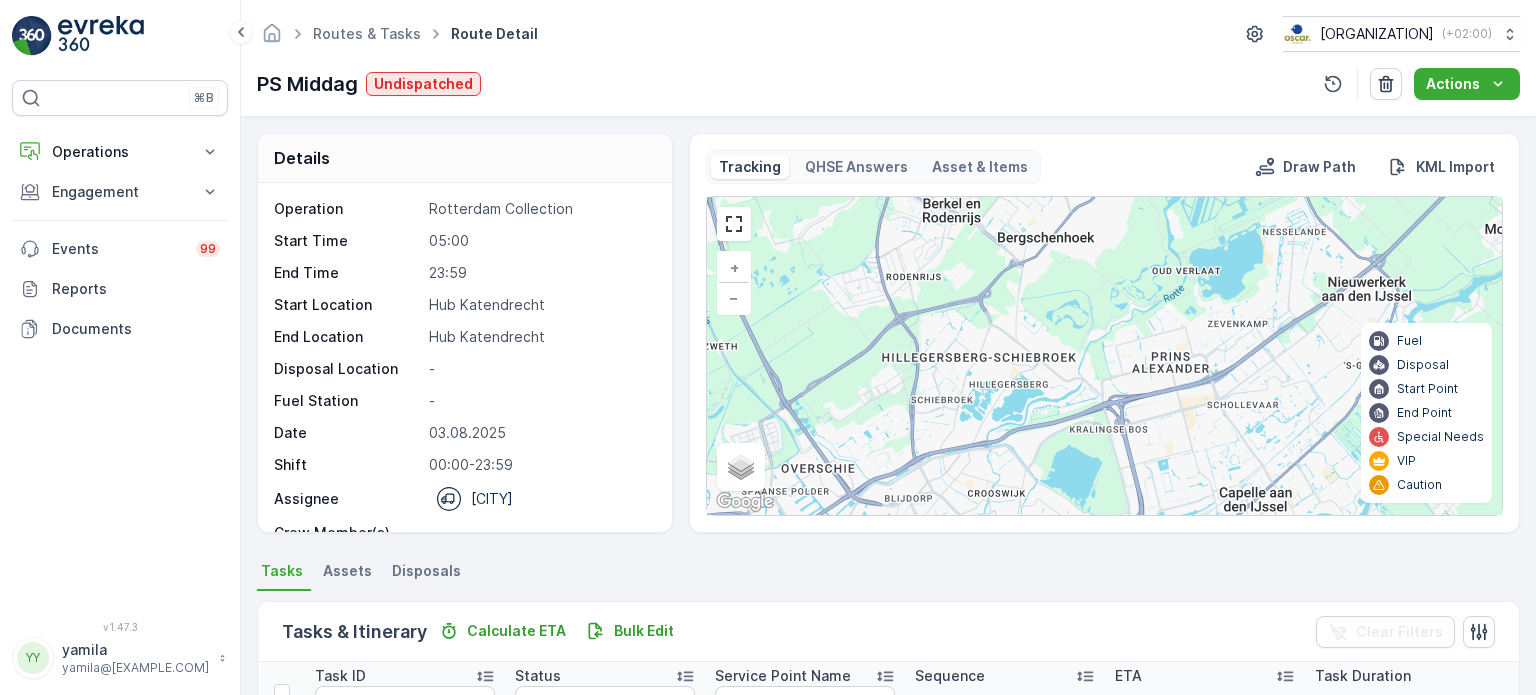 drag, startPoint x: 1002, startPoint y: 350, endPoint x: 1042, endPoint y: 263, distance: 95.7549 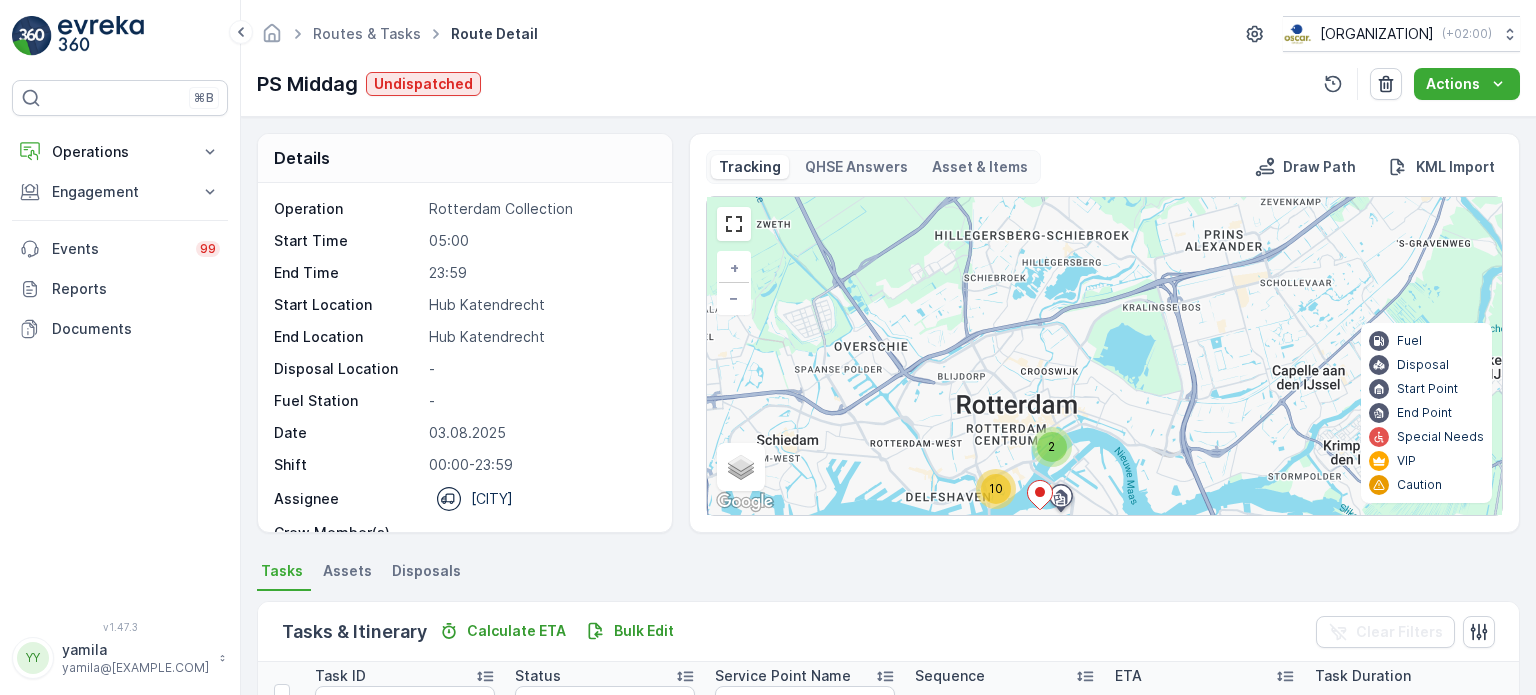 drag, startPoint x: 1025, startPoint y: 419, endPoint x: 1030, endPoint y: 250, distance: 169.07394 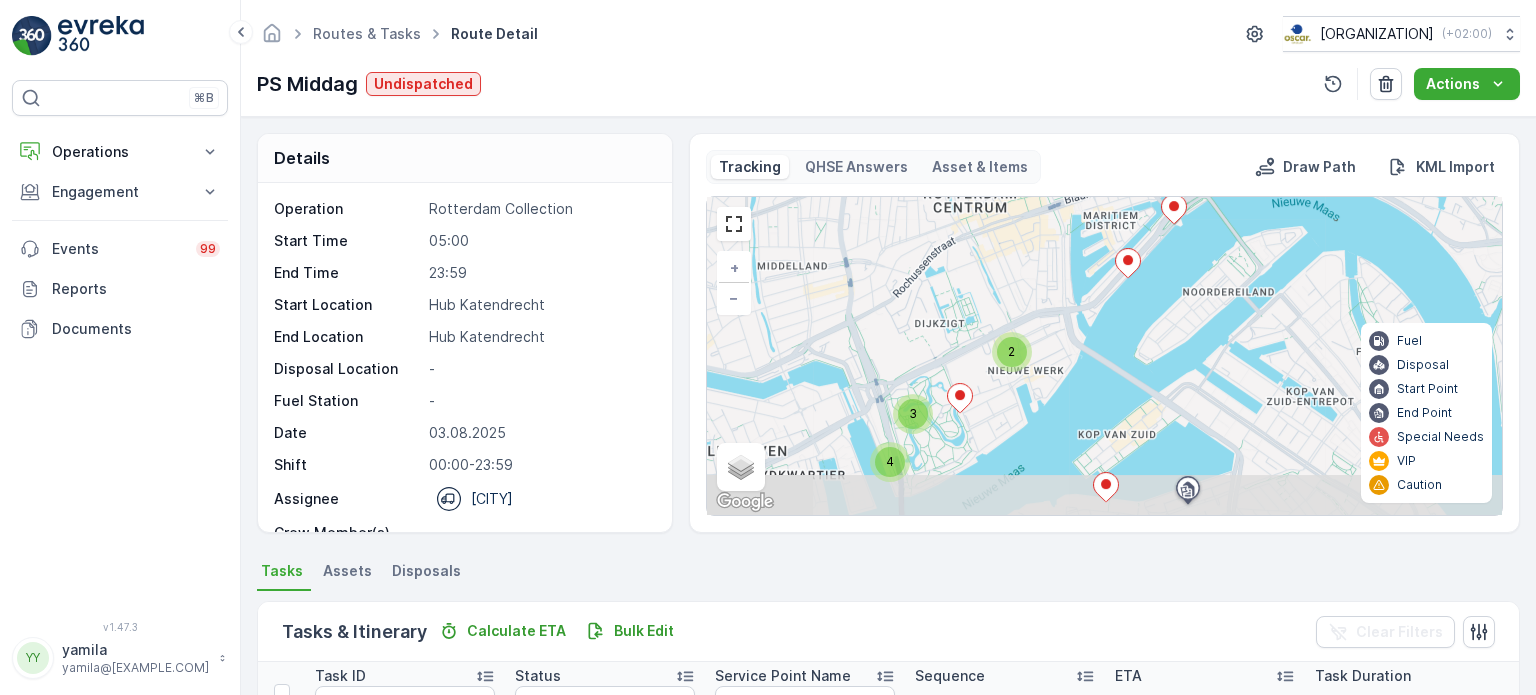 drag, startPoint x: 1011, startPoint y: 337, endPoint x: 1032, endPoint y: 235, distance: 104.13933 